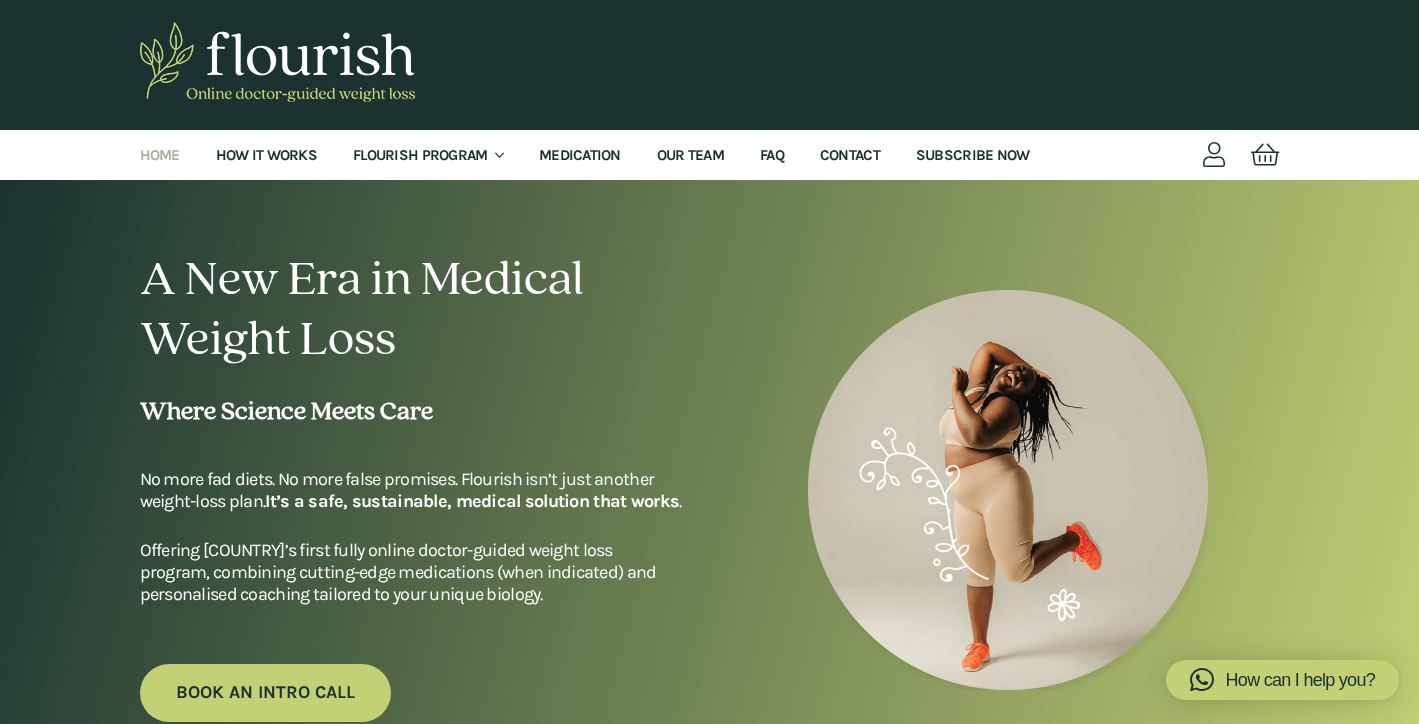 scroll, scrollTop: 0, scrollLeft: 0, axis: both 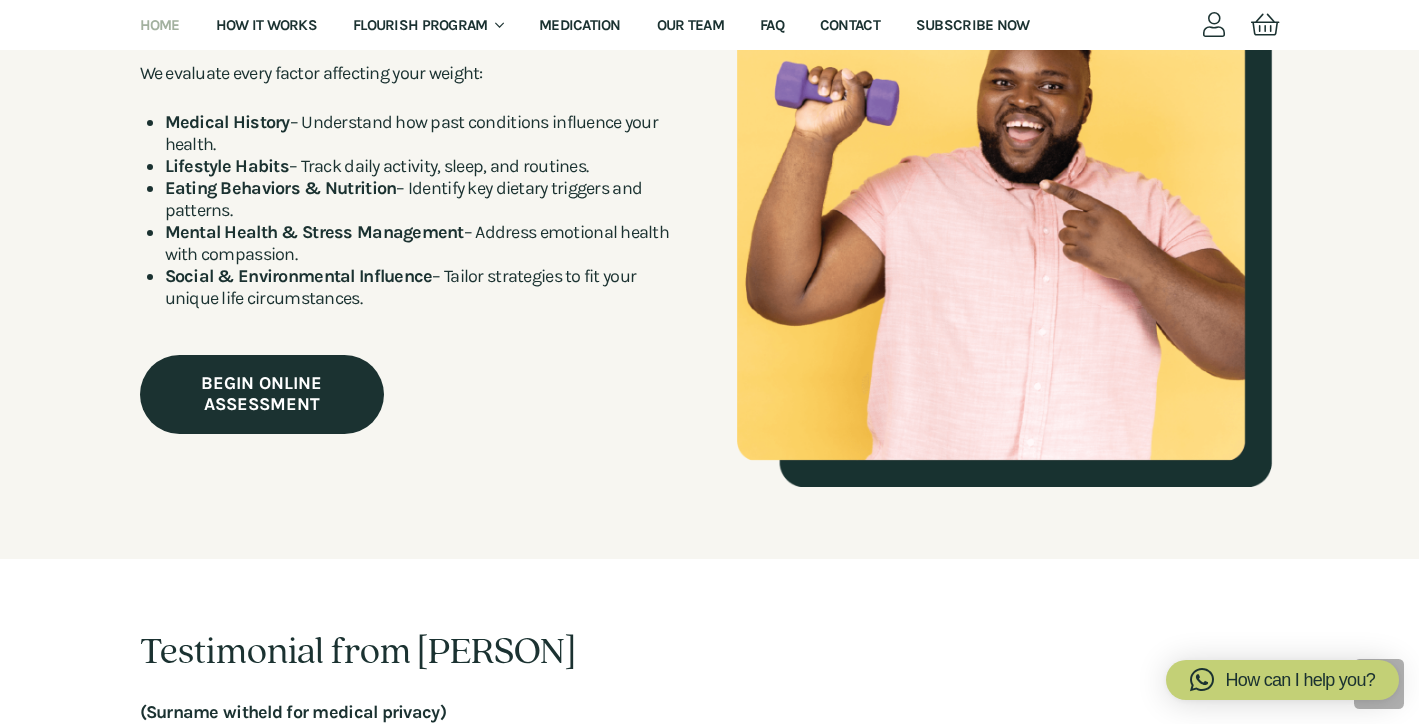 click on "BEGIN ONLINE ASSESSMENT" at bounding box center [262, 394] 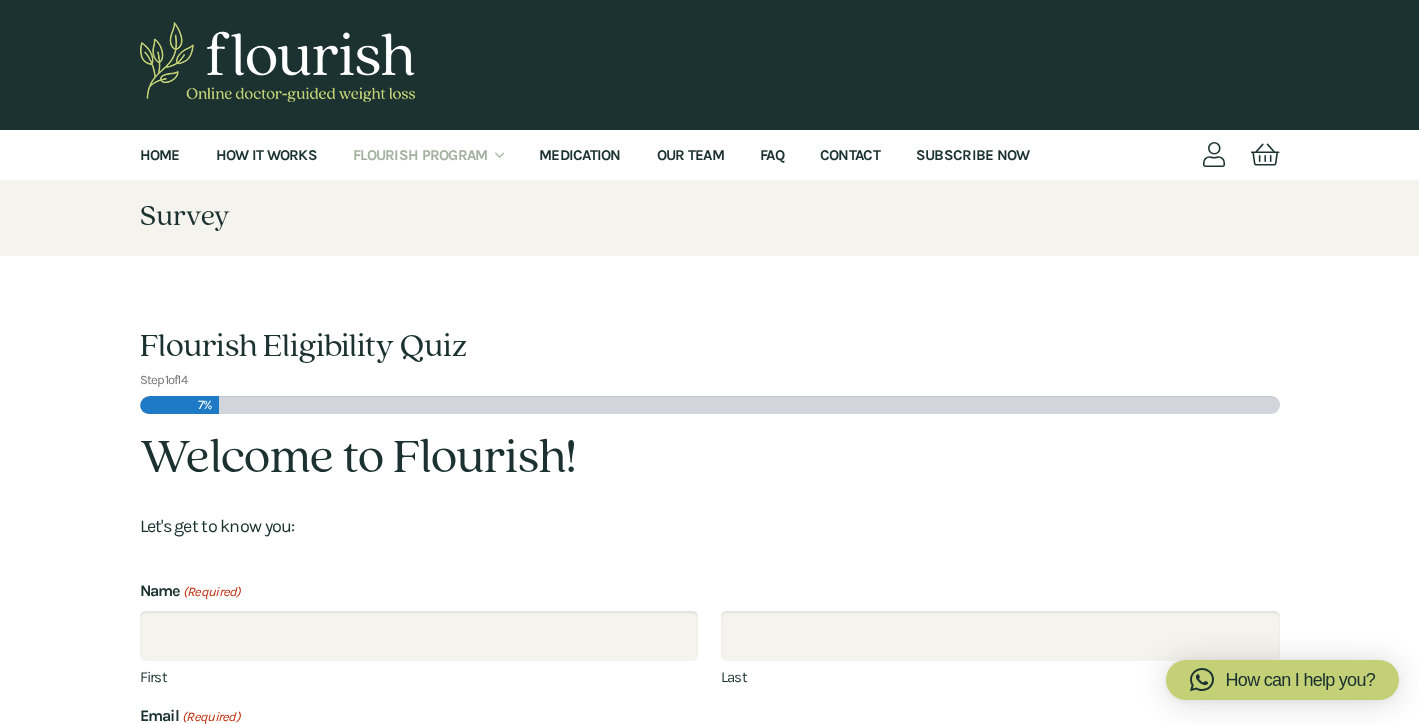 scroll, scrollTop: 0, scrollLeft: 0, axis: both 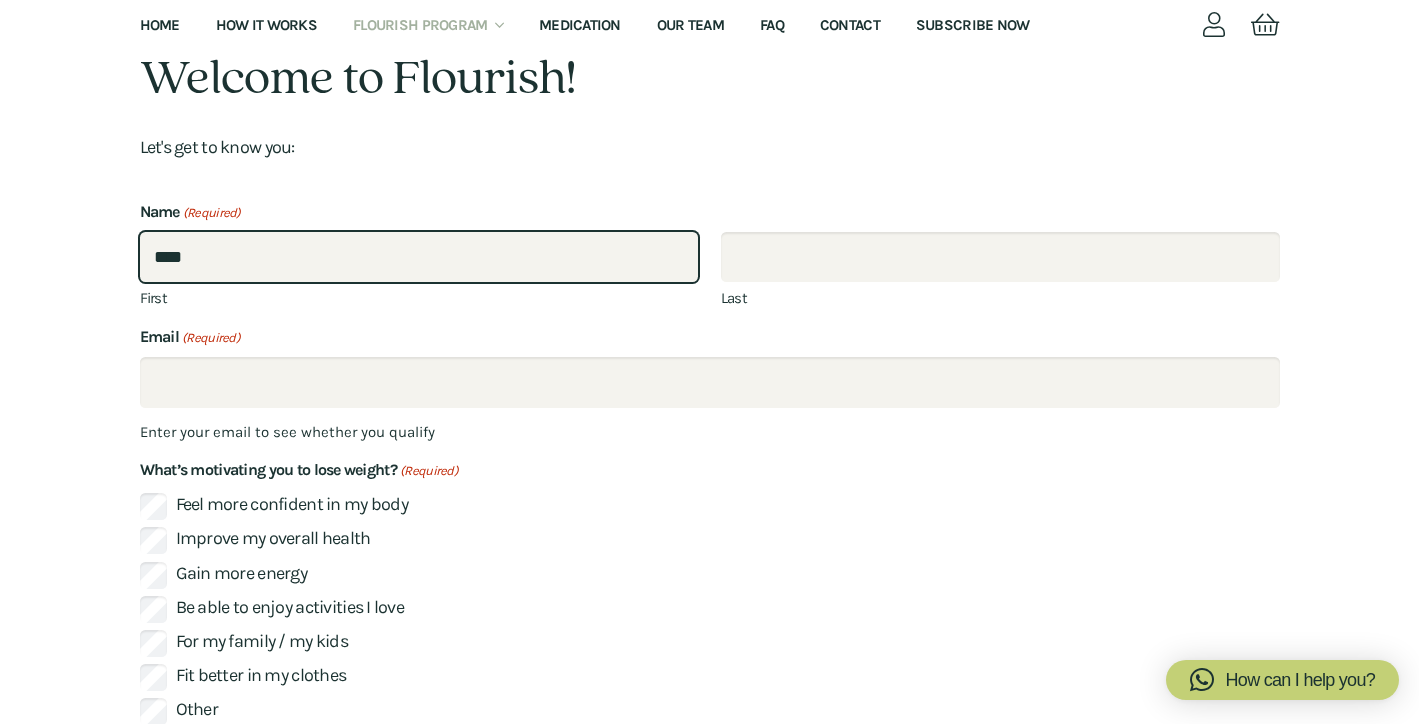type on "****" 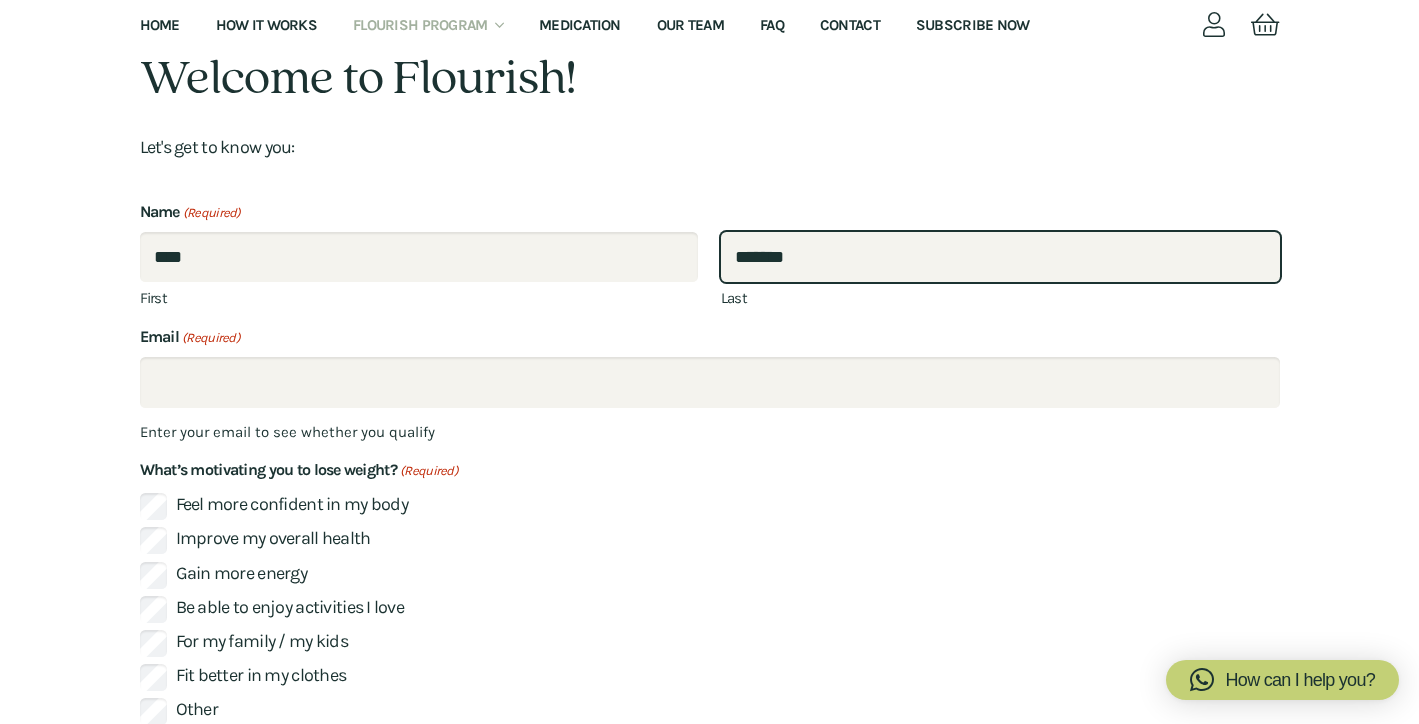 type on "*******" 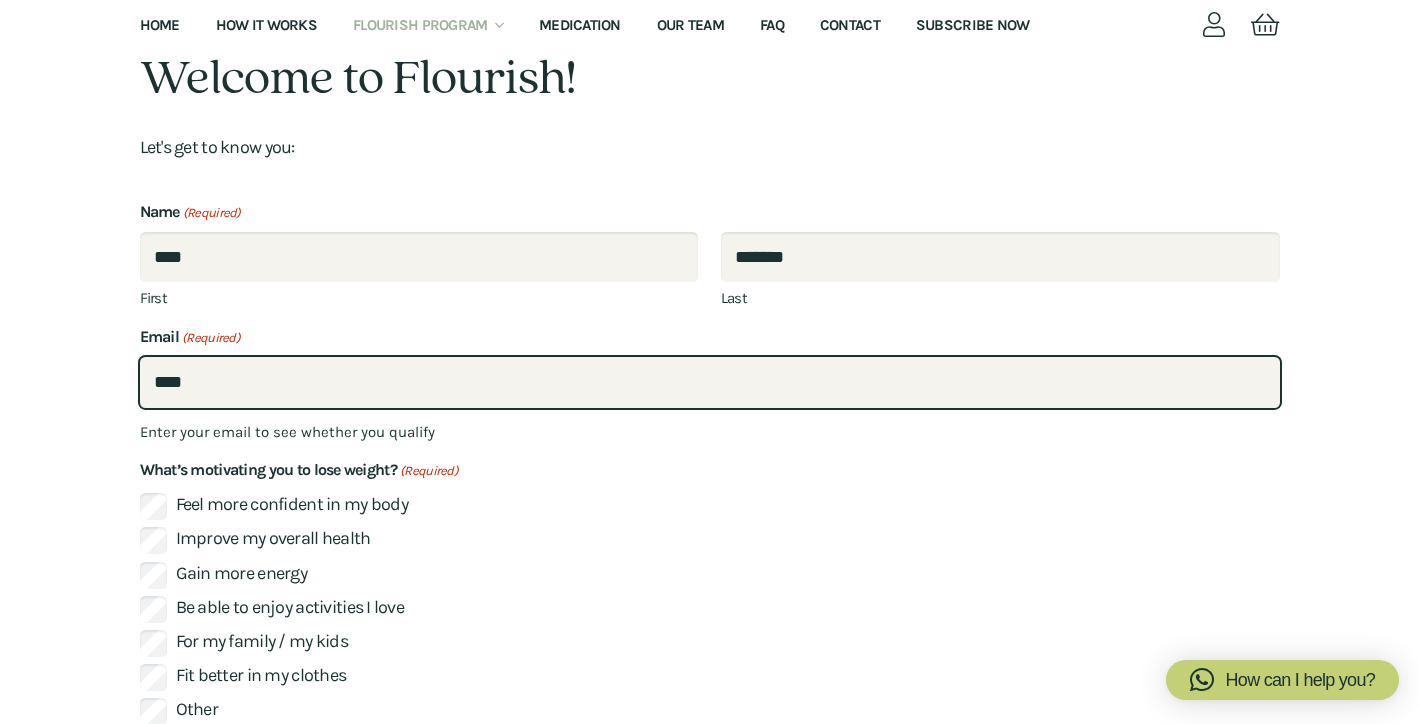 type on "**********" 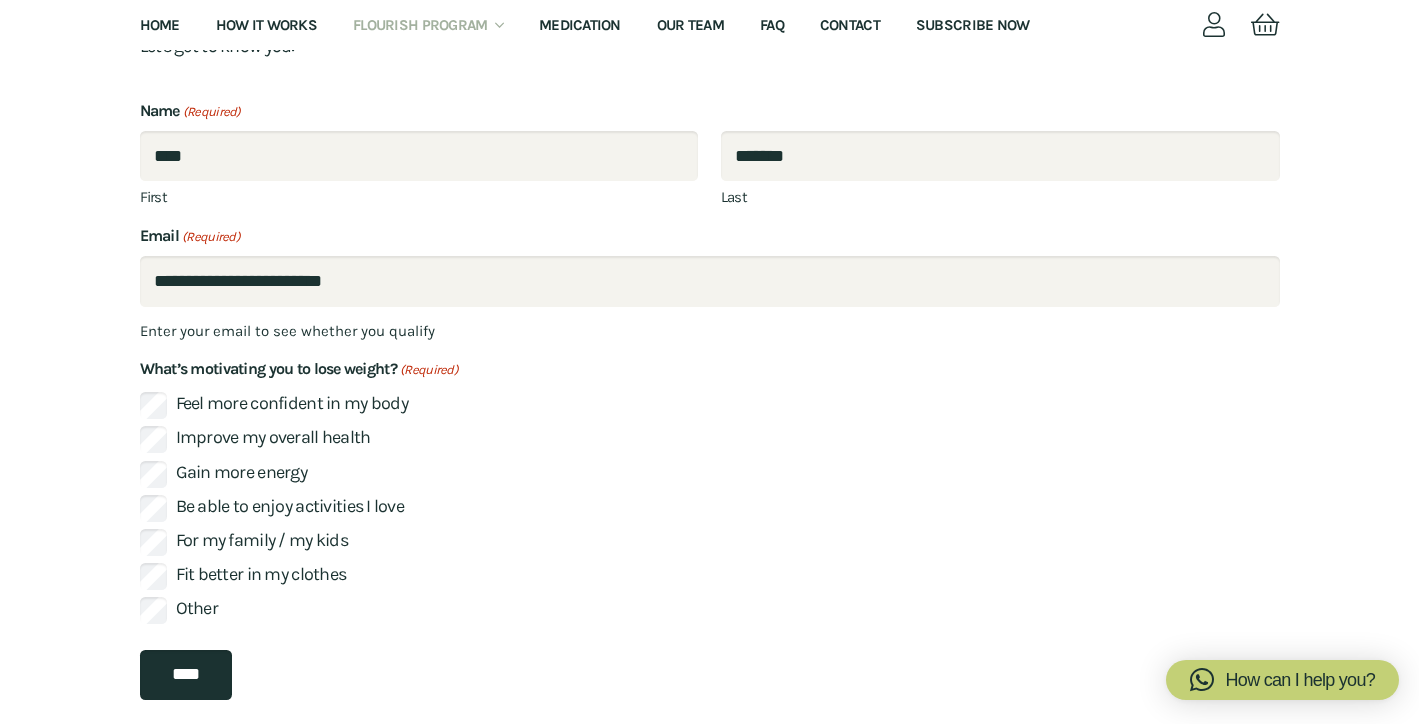 scroll, scrollTop: 484, scrollLeft: 0, axis: vertical 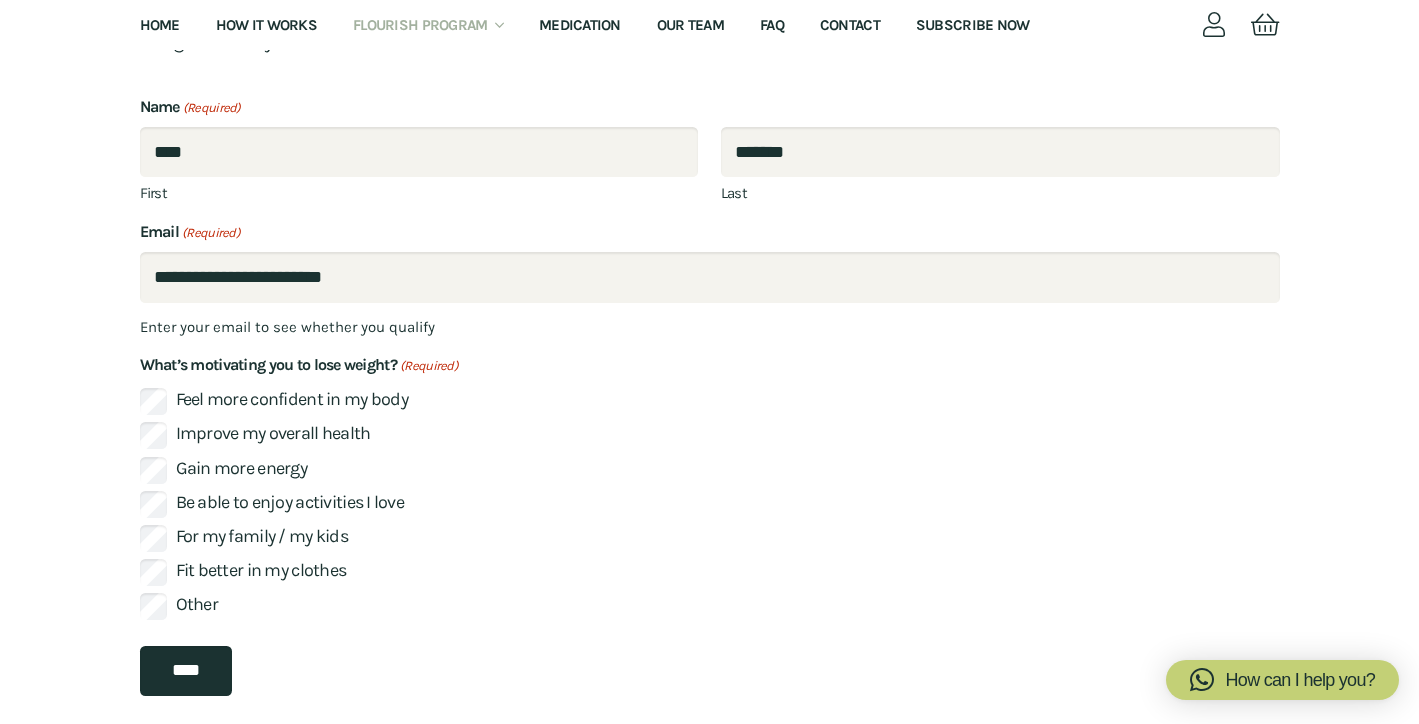 click on "****" at bounding box center [186, 671] 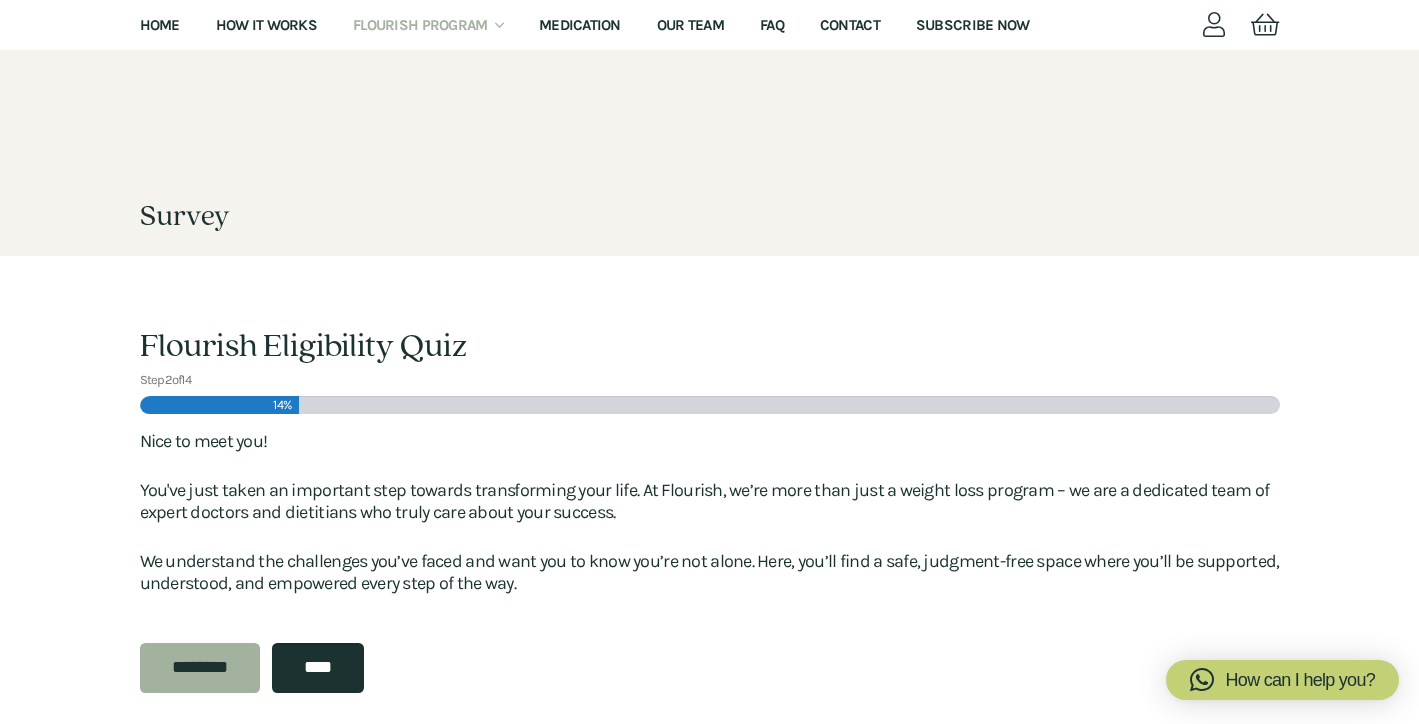 scroll, scrollTop: 315, scrollLeft: 0, axis: vertical 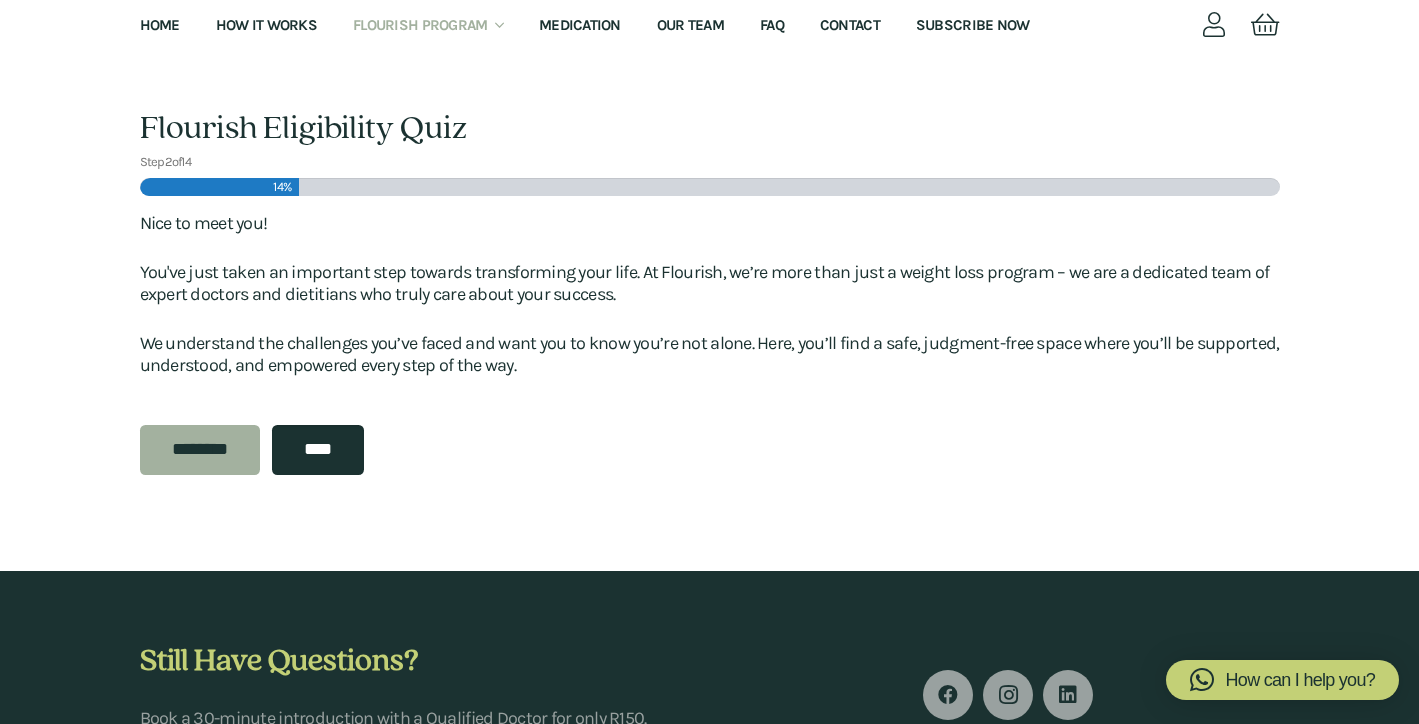 click on "****" at bounding box center (318, 450) 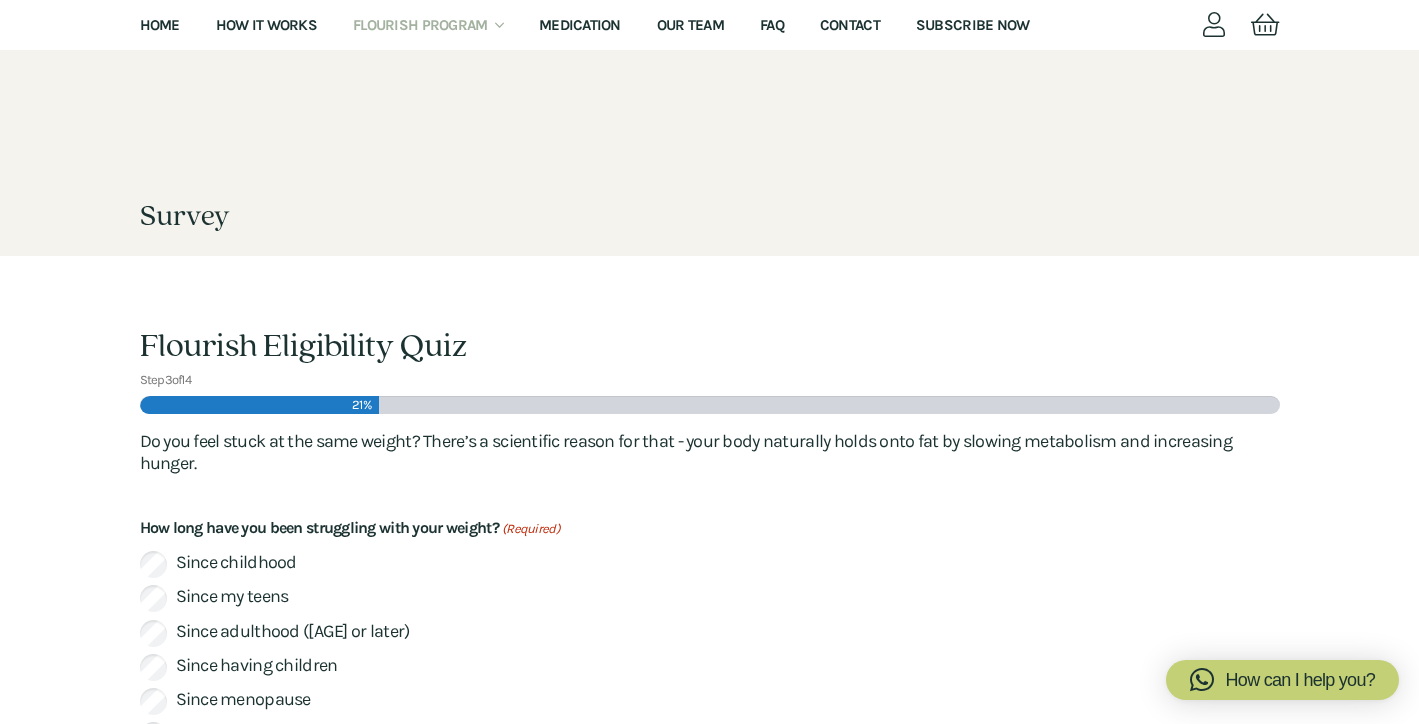 scroll, scrollTop: 148, scrollLeft: 0, axis: vertical 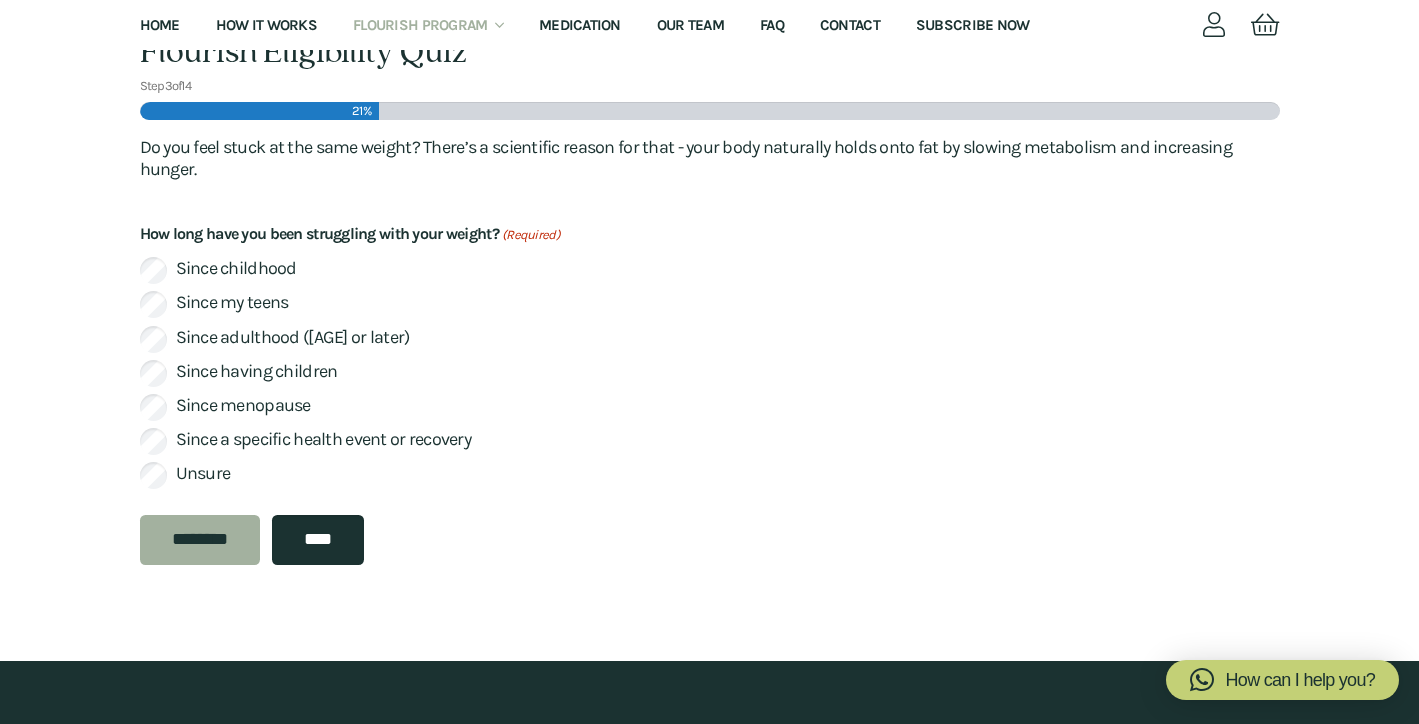 click on "****" at bounding box center (318, 540) 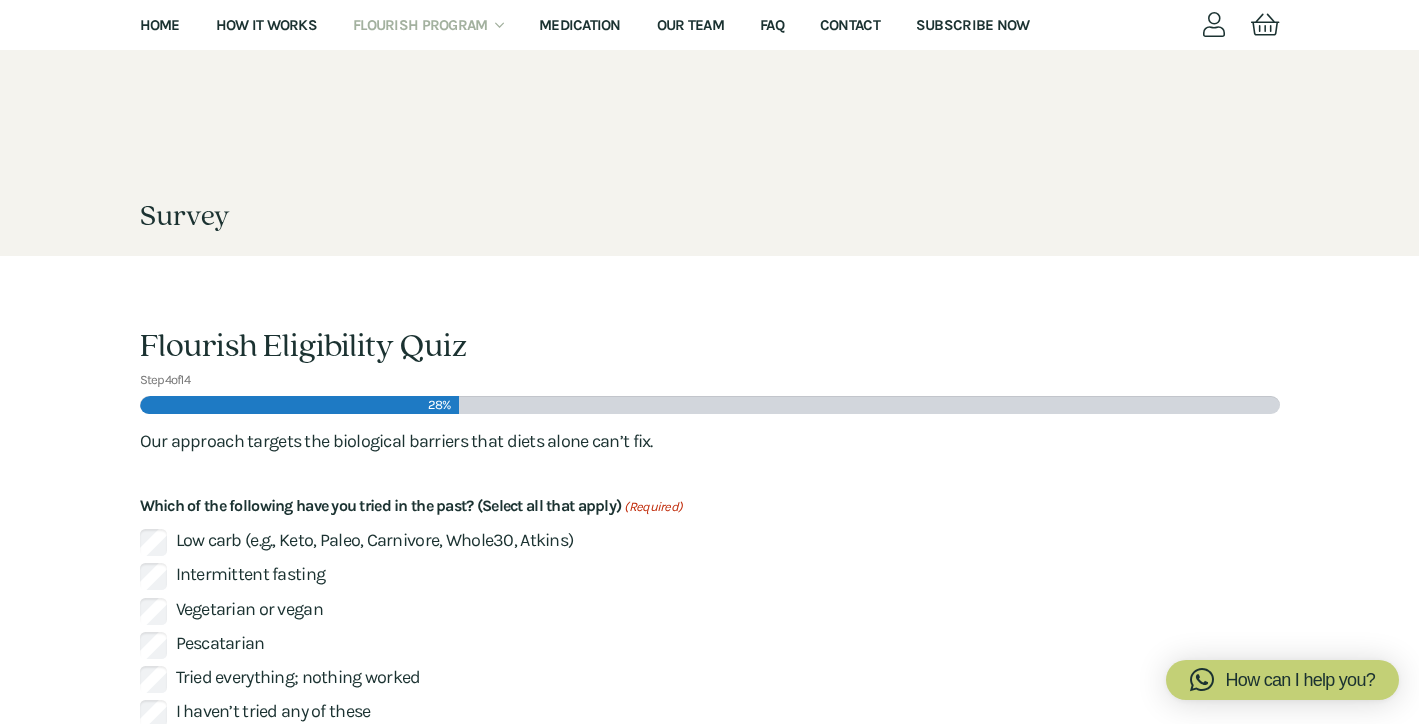 scroll, scrollTop: 148, scrollLeft: 0, axis: vertical 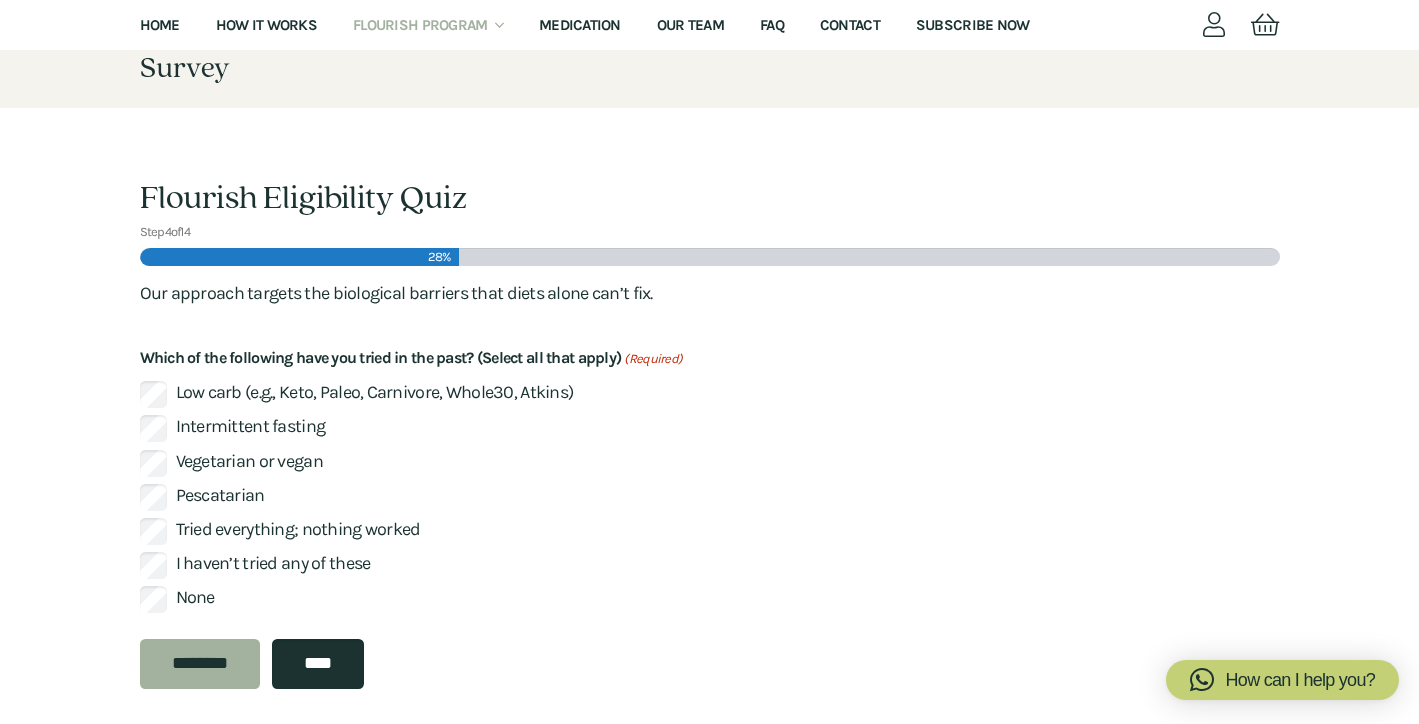click on "****" at bounding box center [318, 664] 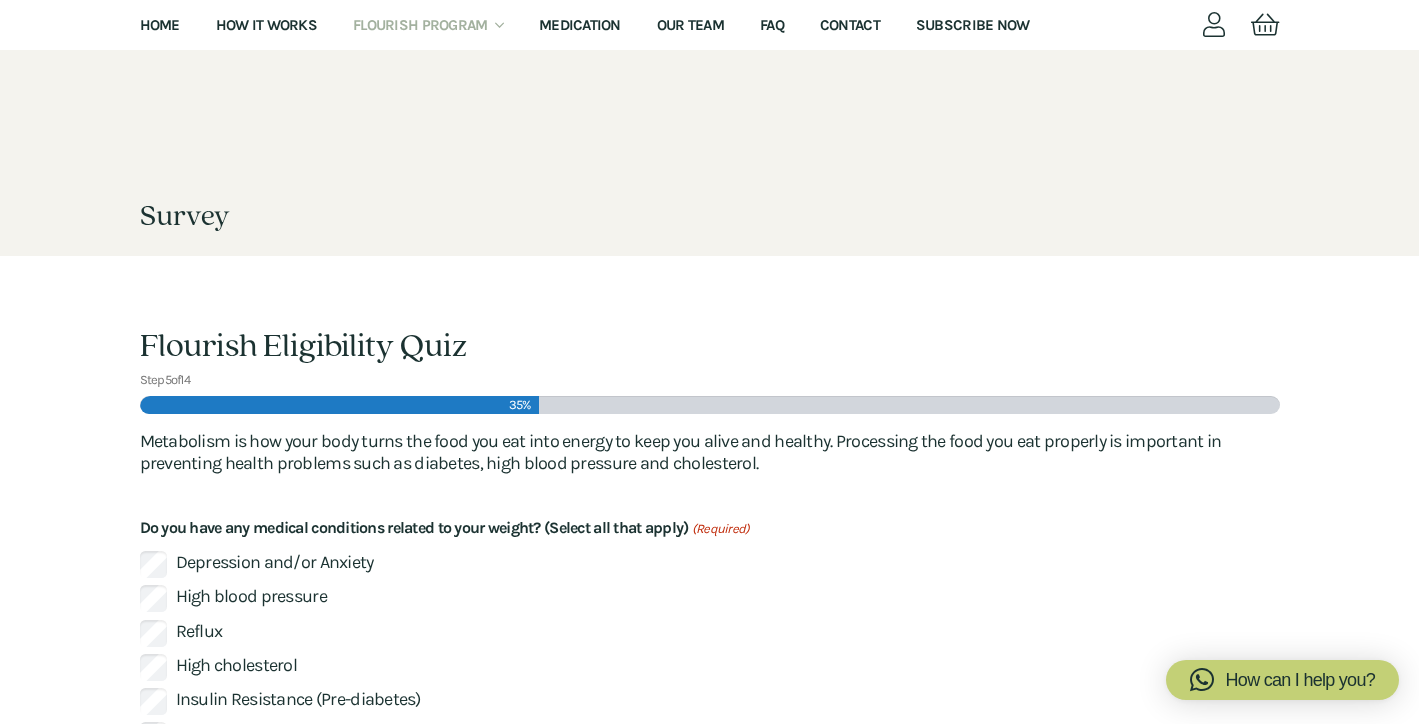scroll, scrollTop: 148, scrollLeft: 0, axis: vertical 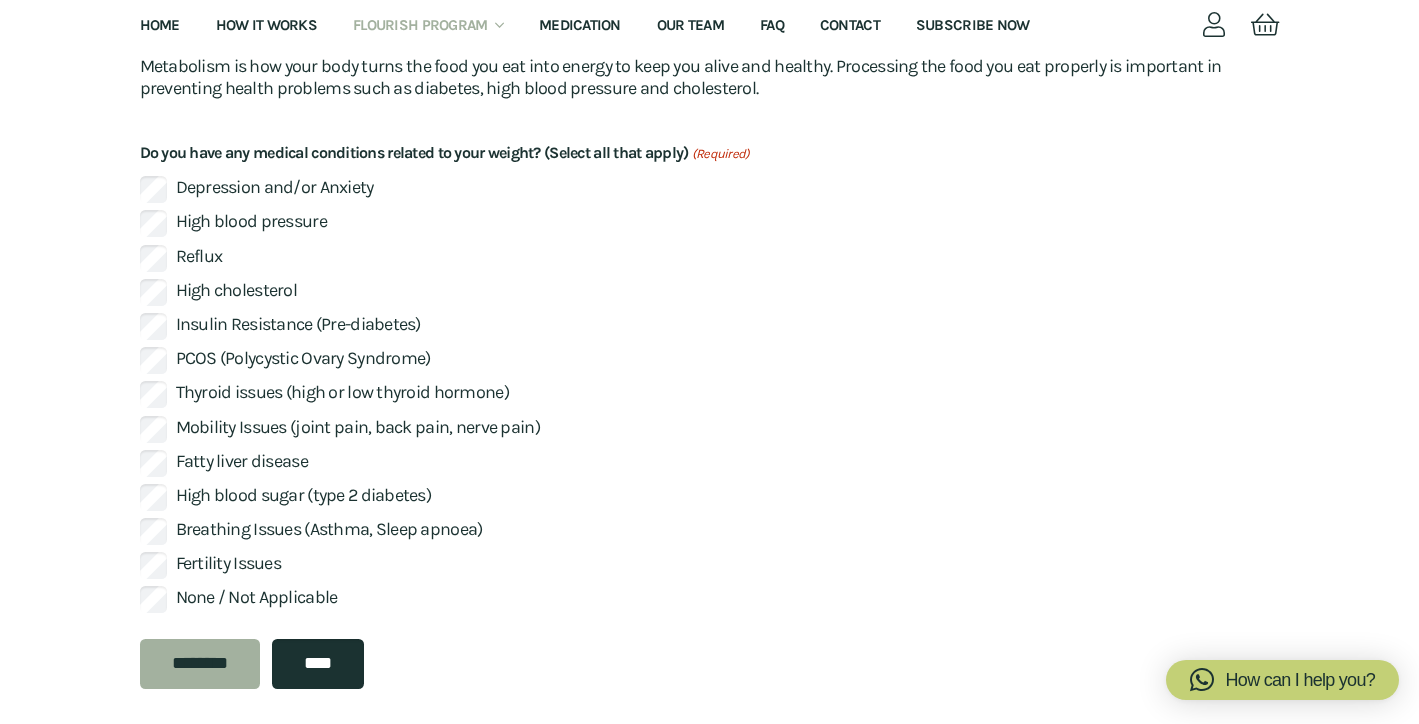 click on "****" at bounding box center (318, 664) 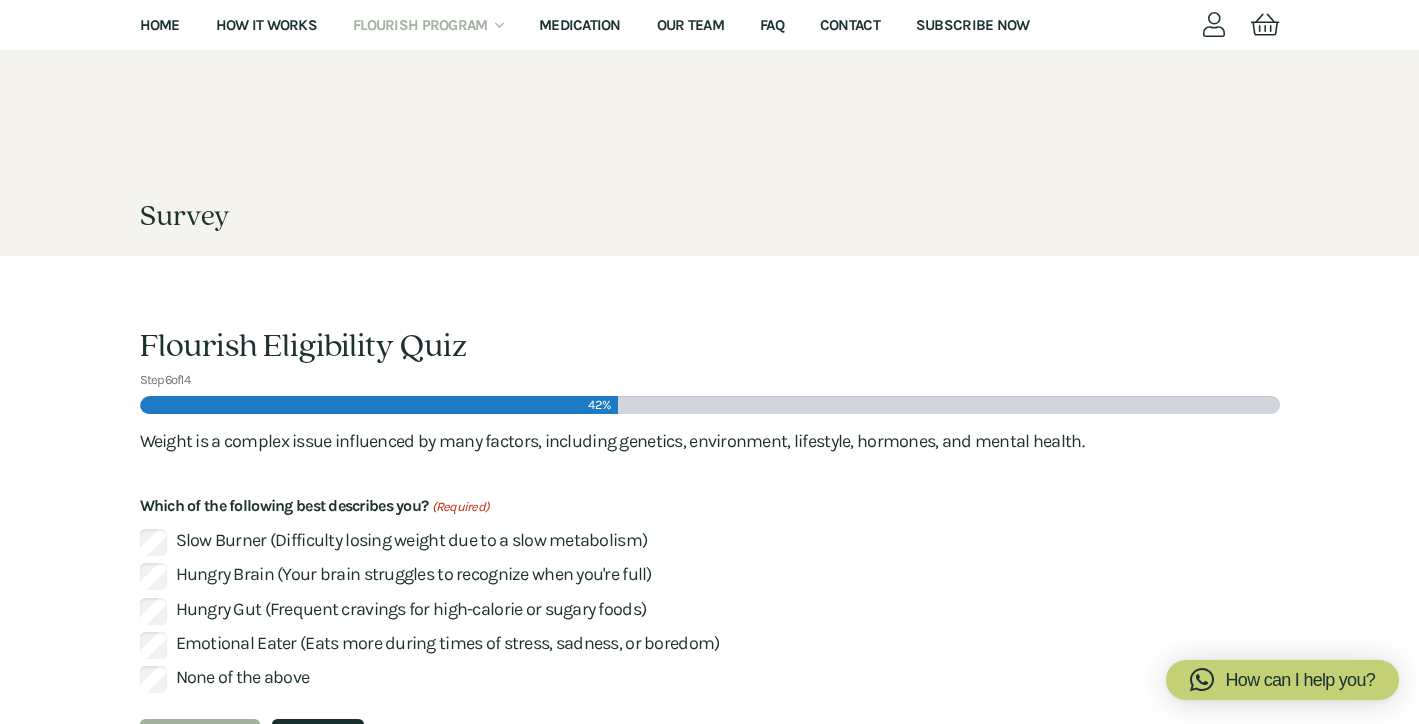 scroll, scrollTop: 148, scrollLeft: 0, axis: vertical 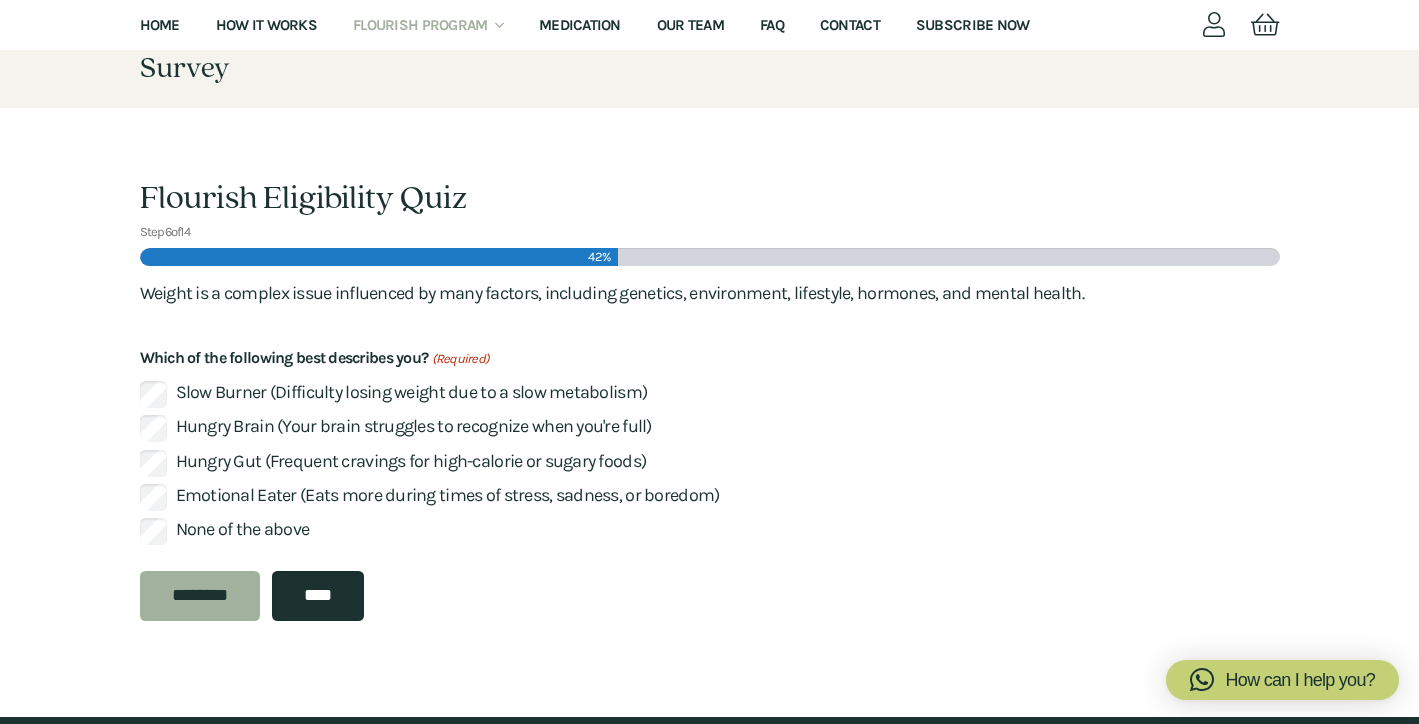 click on "****" at bounding box center [318, 596] 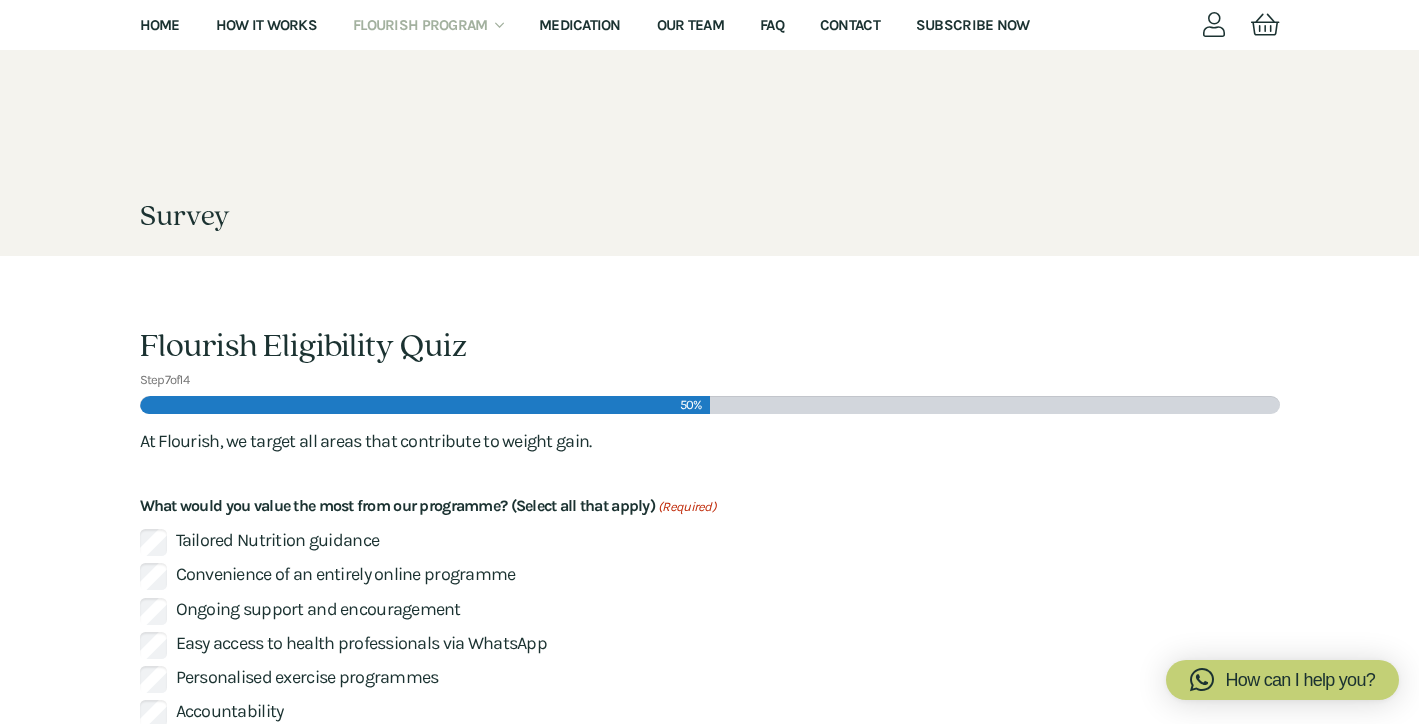 scroll, scrollTop: 148, scrollLeft: 0, axis: vertical 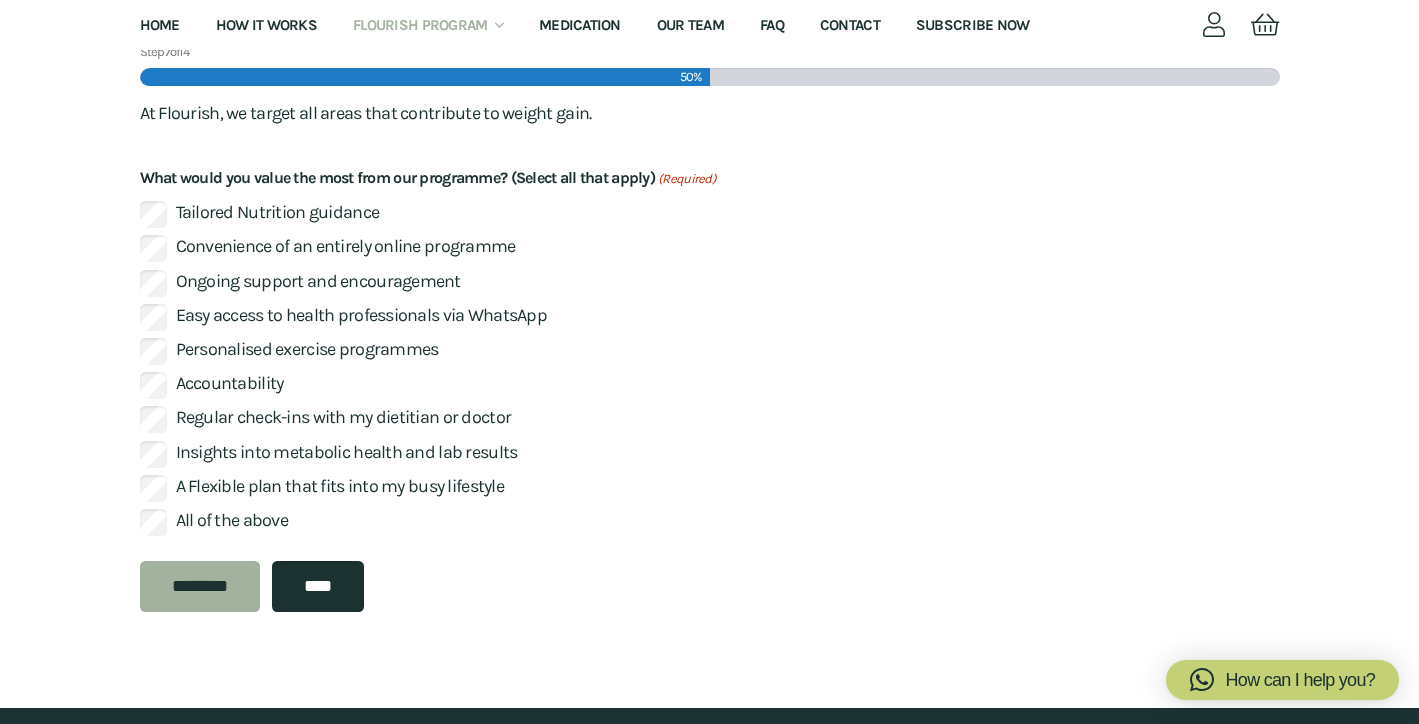 click on "Insights into metabolic health and lab results" at bounding box center [710, 454] 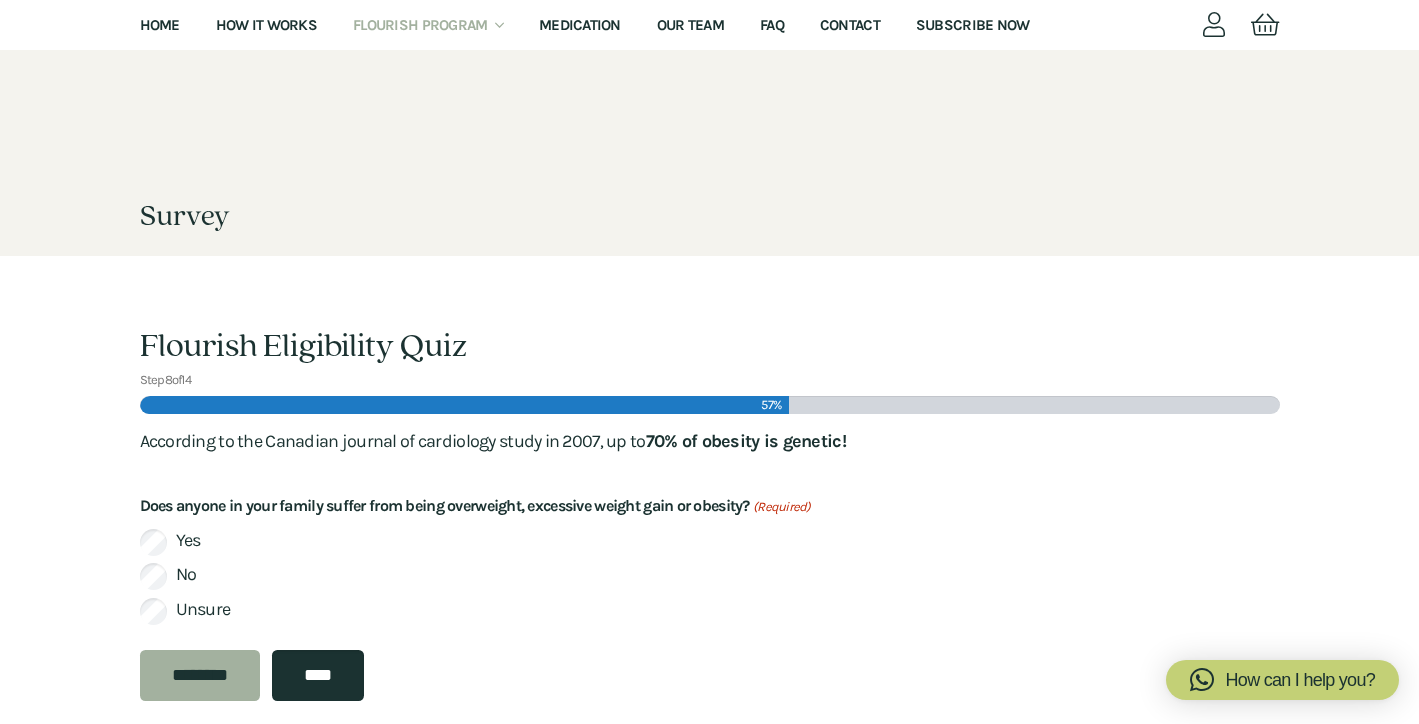 scroll, scrollTop: 148, scrollLeft: 0, axis: vertical 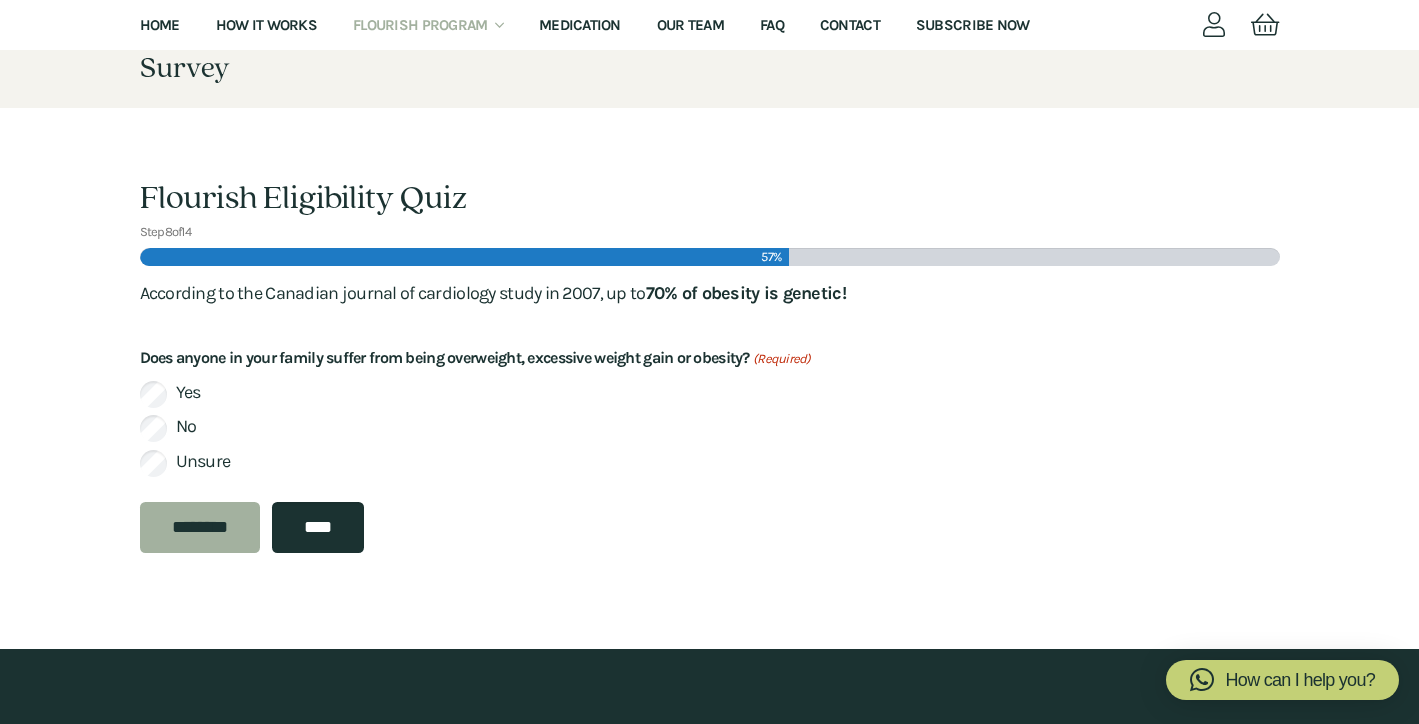 click on "****" at bounding box center (318, 527) 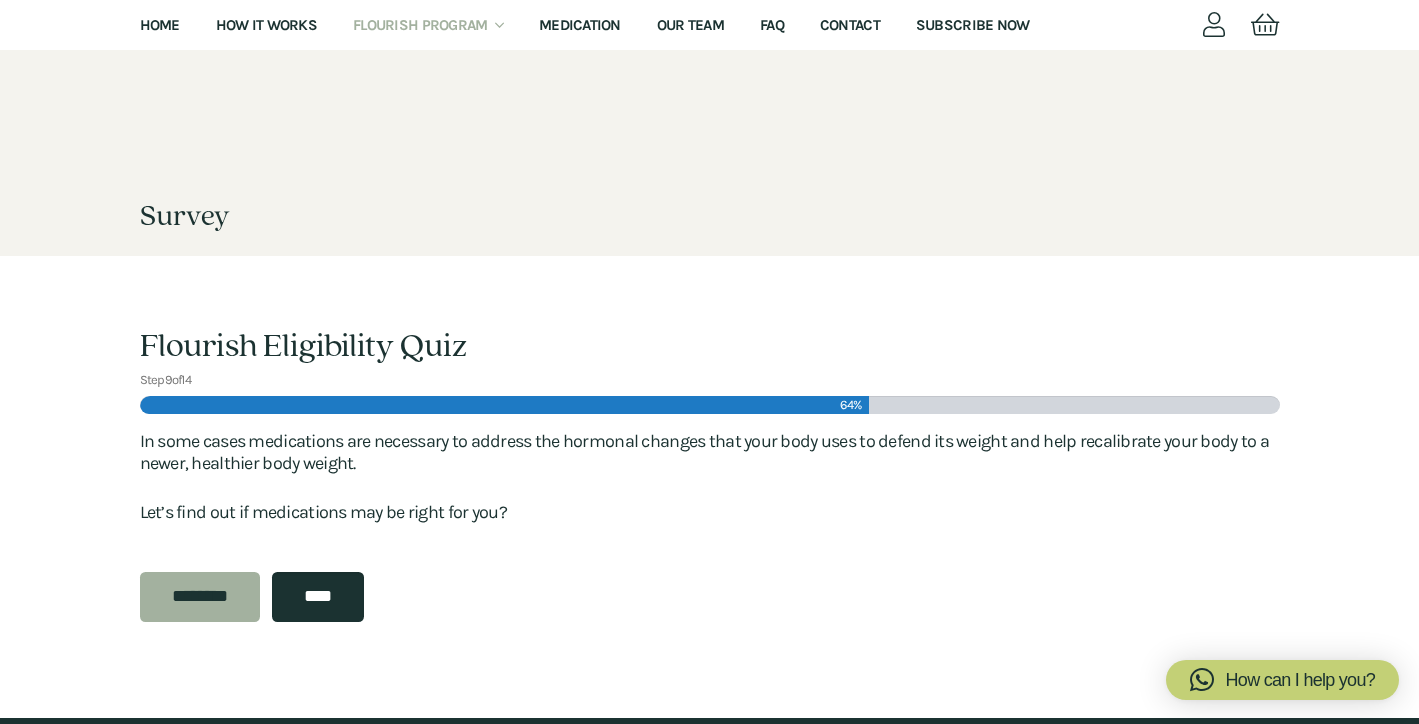 scroll, scrollTop: 148, scrollLeft: 0, axis: vertical 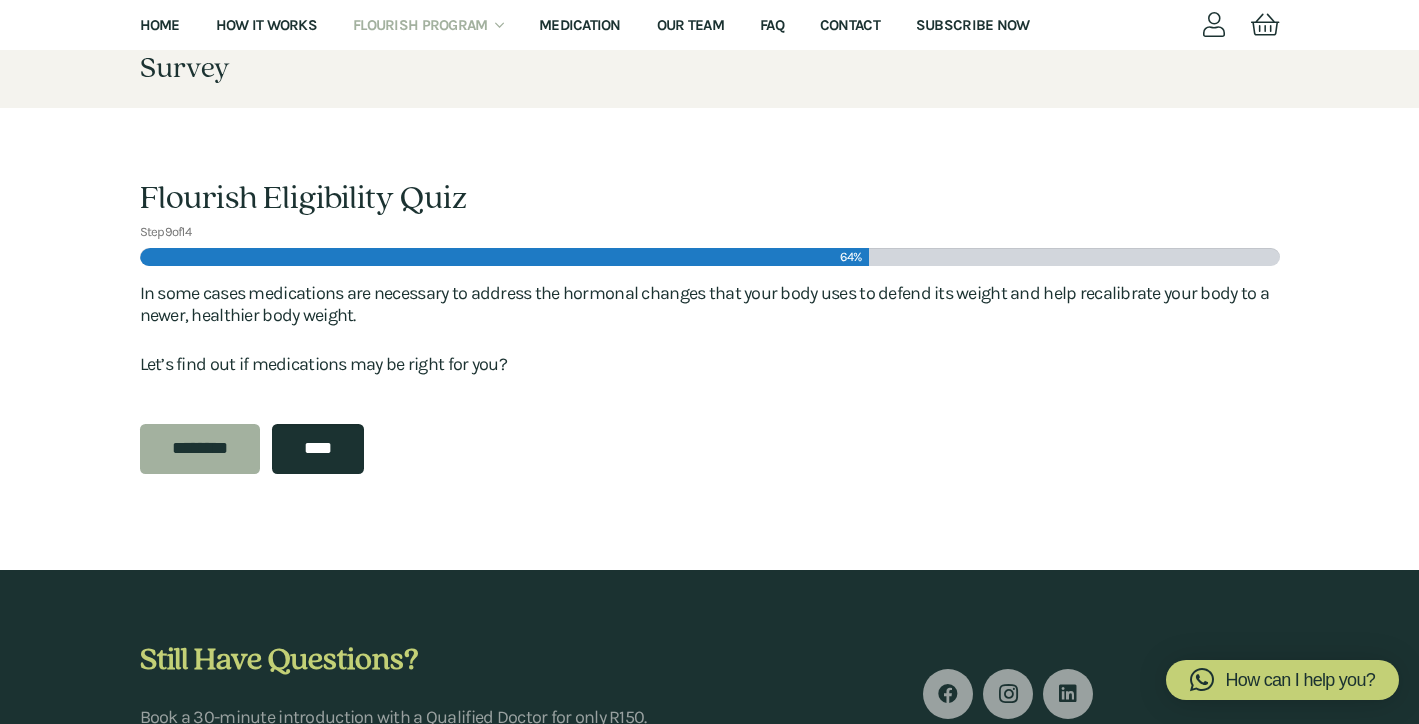 click on "****" at bounding box center [318, 449] 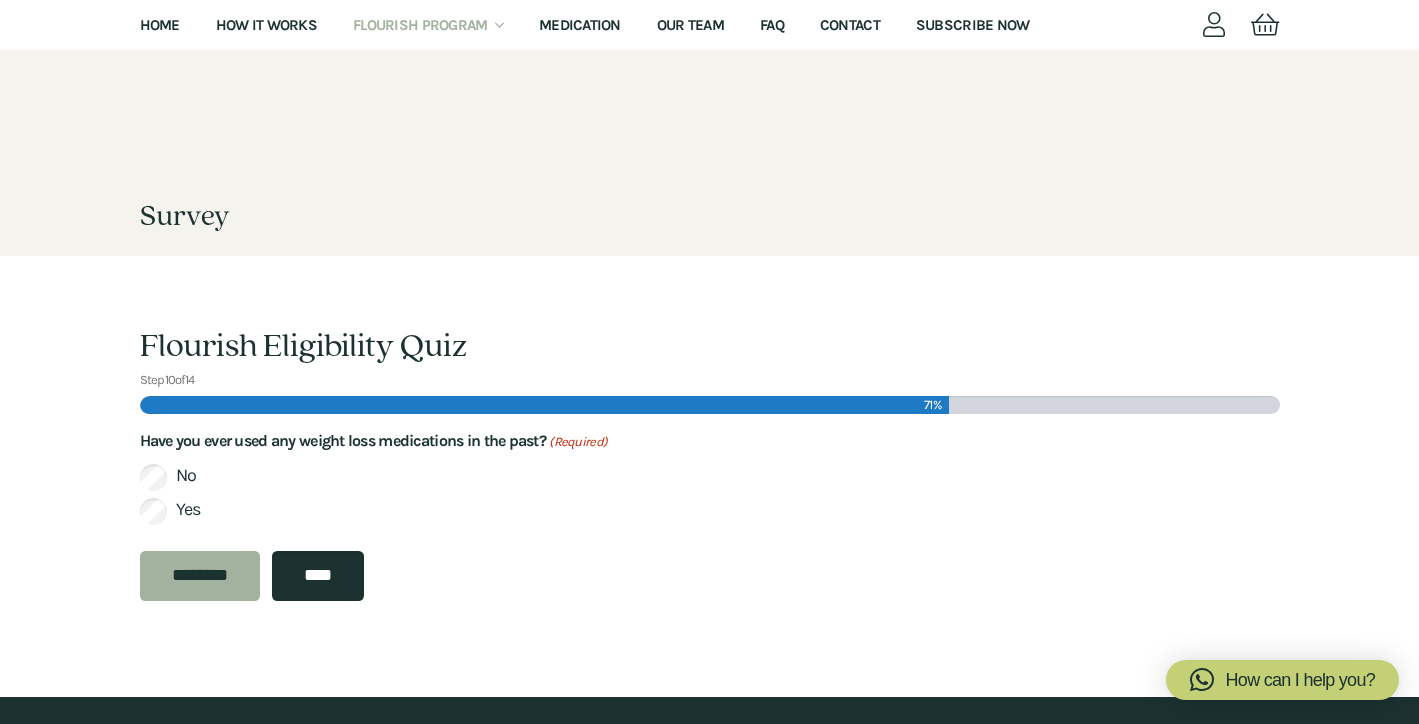 scroll, scrollTop: 278, scrollLeft: 0, axis: vertical 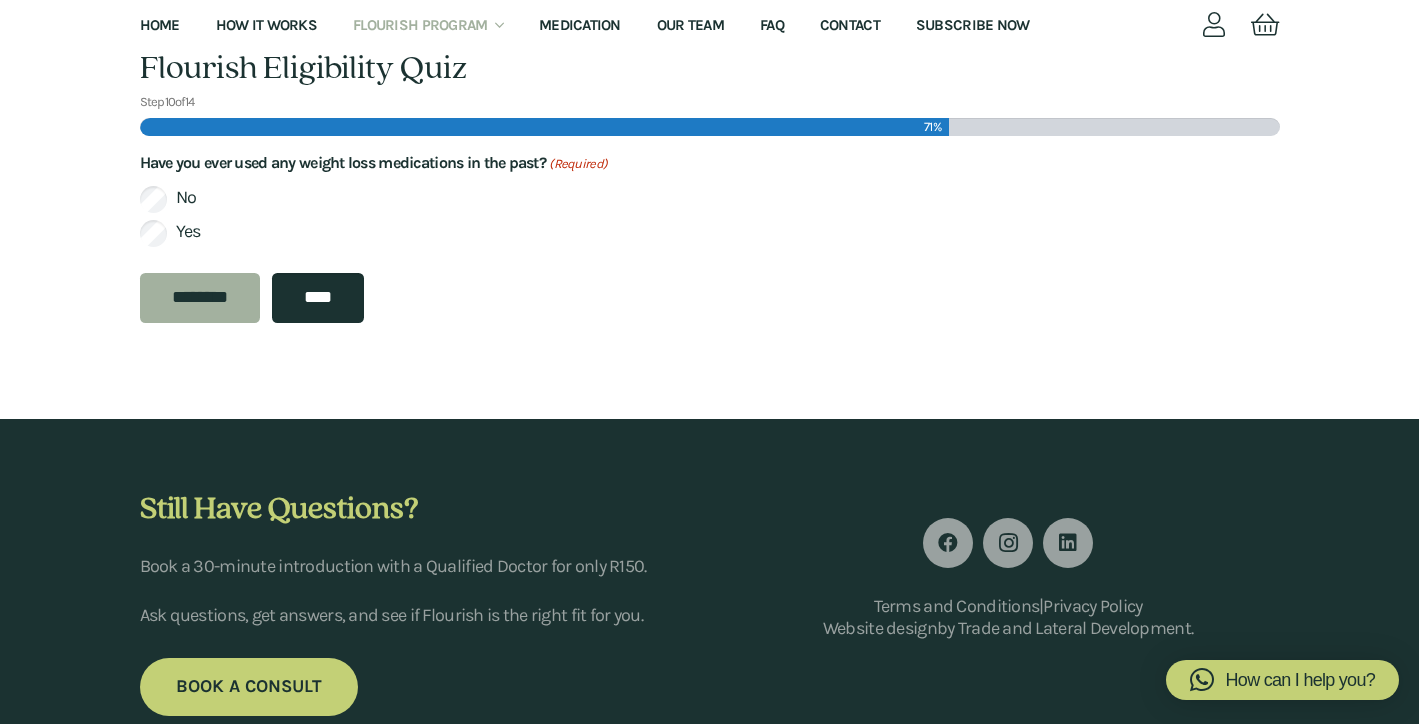 click on "****" at bounding box center (318, 298) 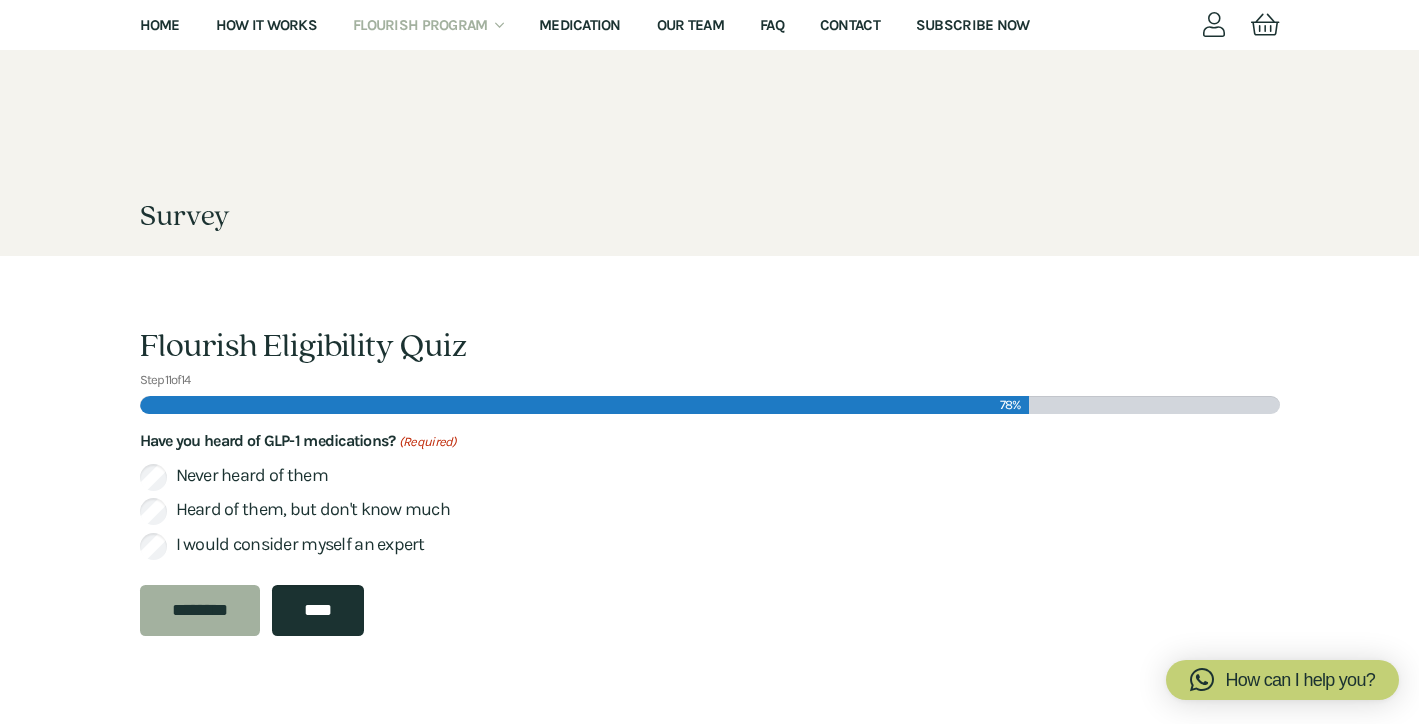 scroll, scrollTop: 148, scrollLeft: 0, axis: vertical 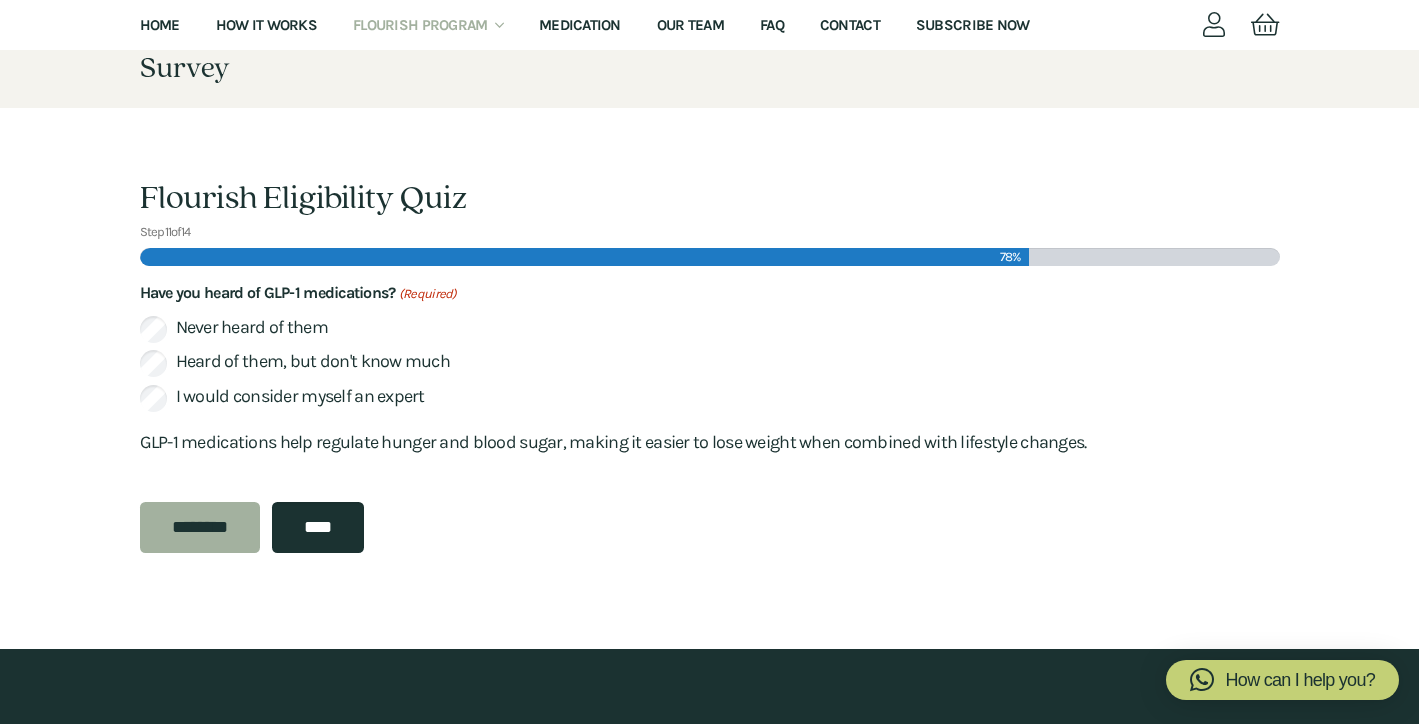 click on "****" at bounding box center (318, 527) 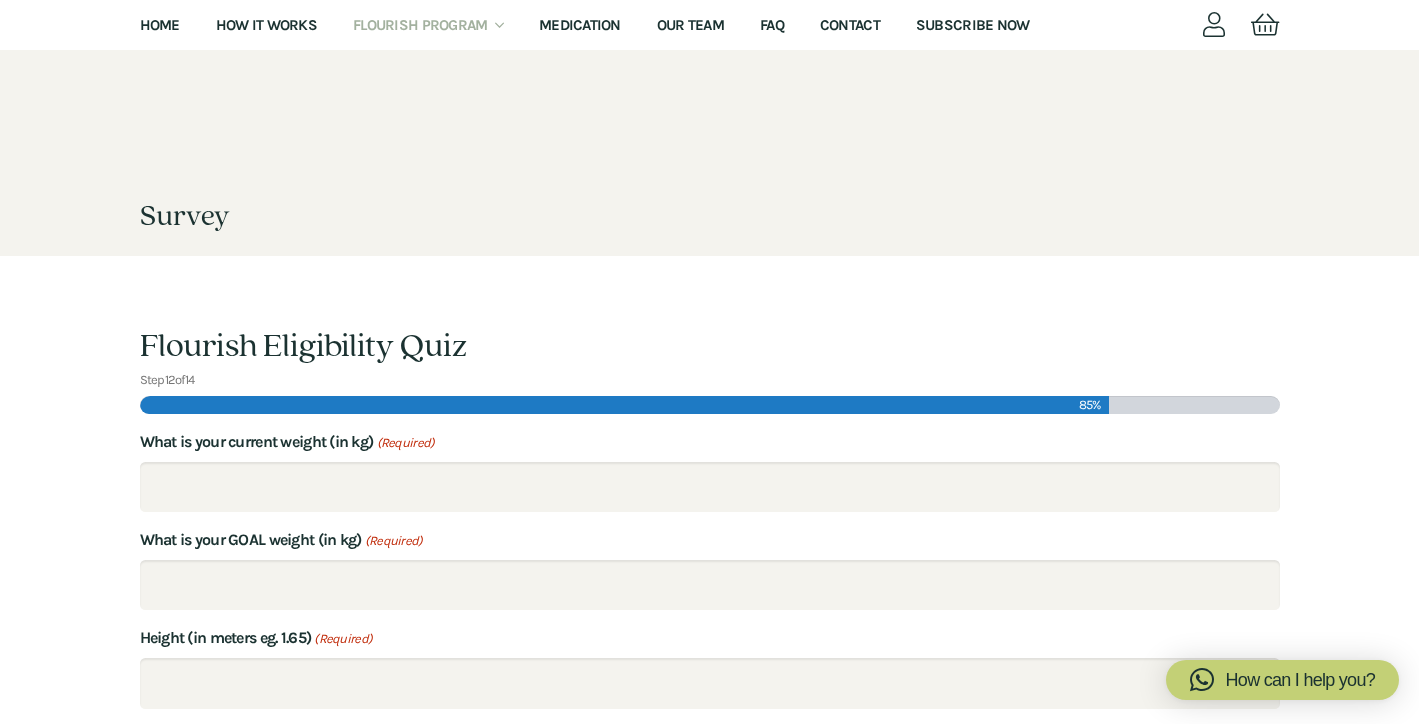 scroll, scrollTop: 148, scrollLeft: 0, axis: vertical 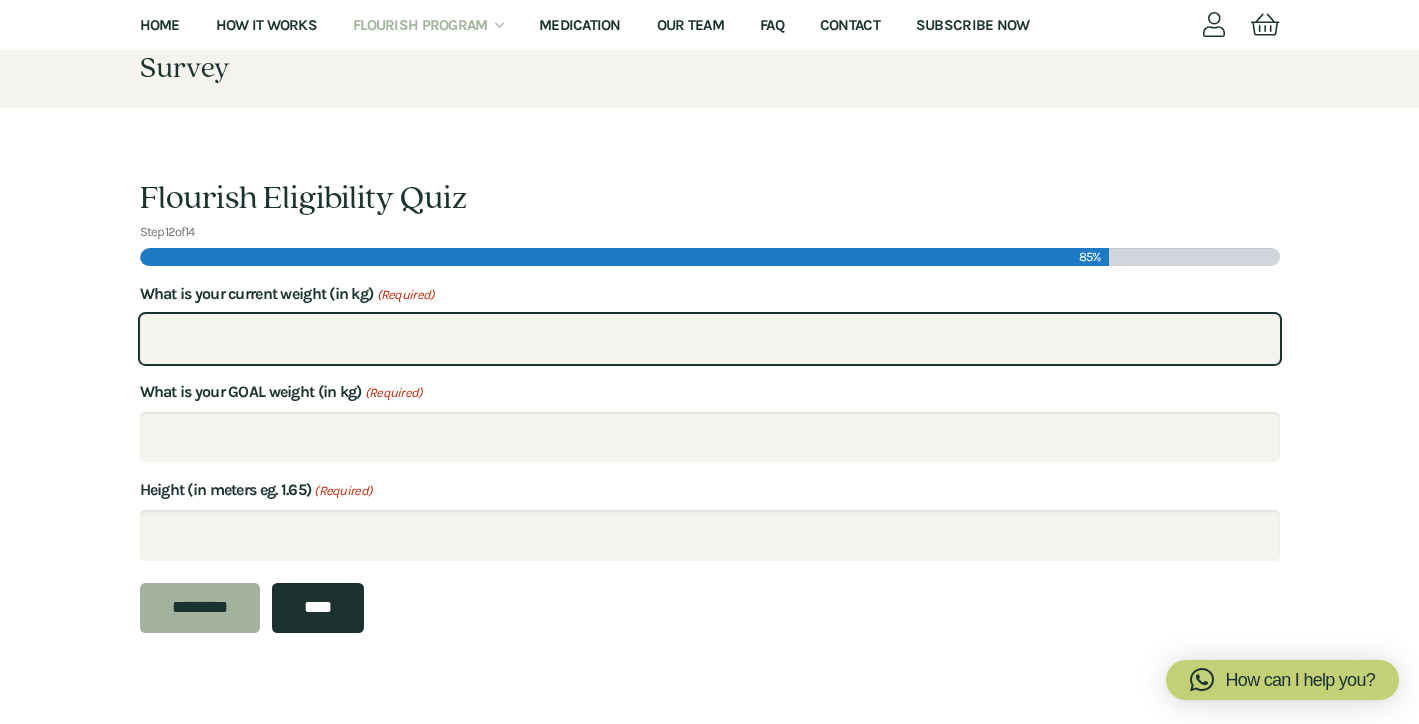 click on "What is your current weight (in kg) (Required)" at bounding box center (710, 339) 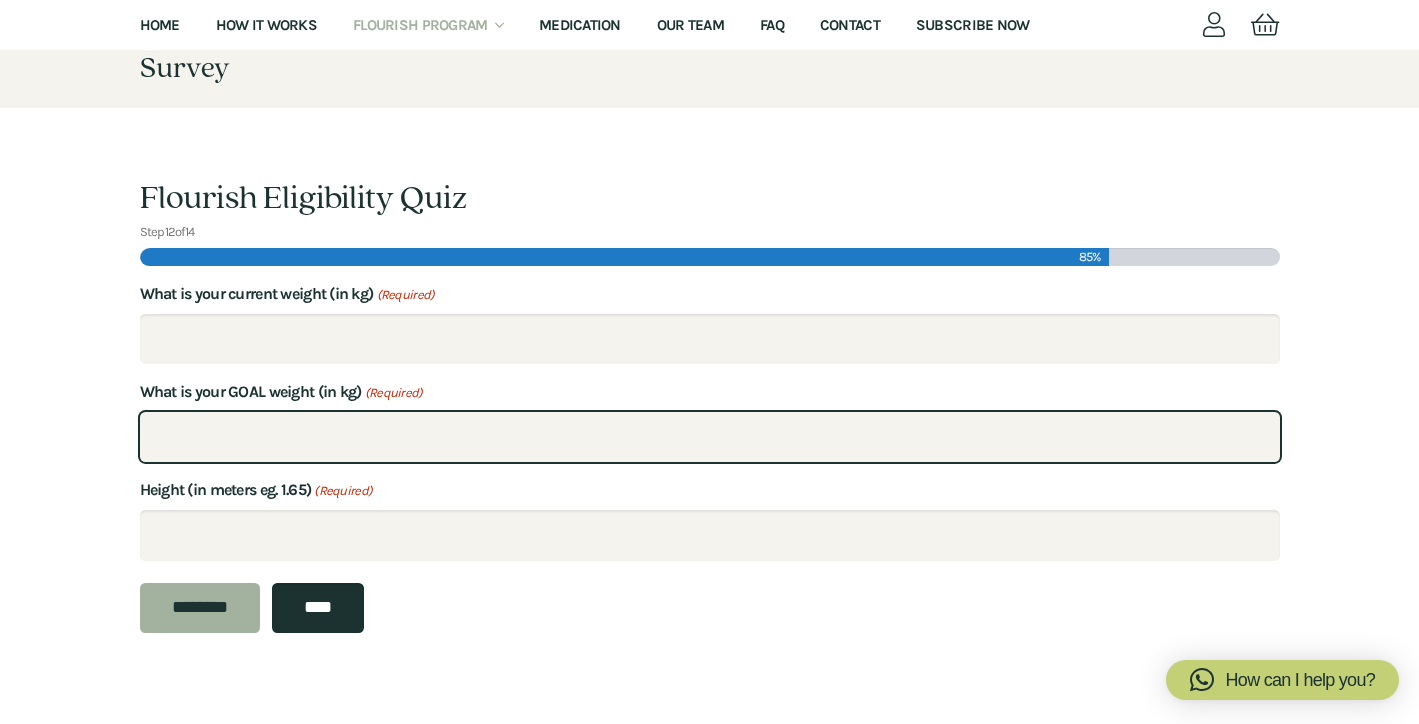 click on "What is your GOAL weight (in kg) (Required)" at bounding box center (710, 437) 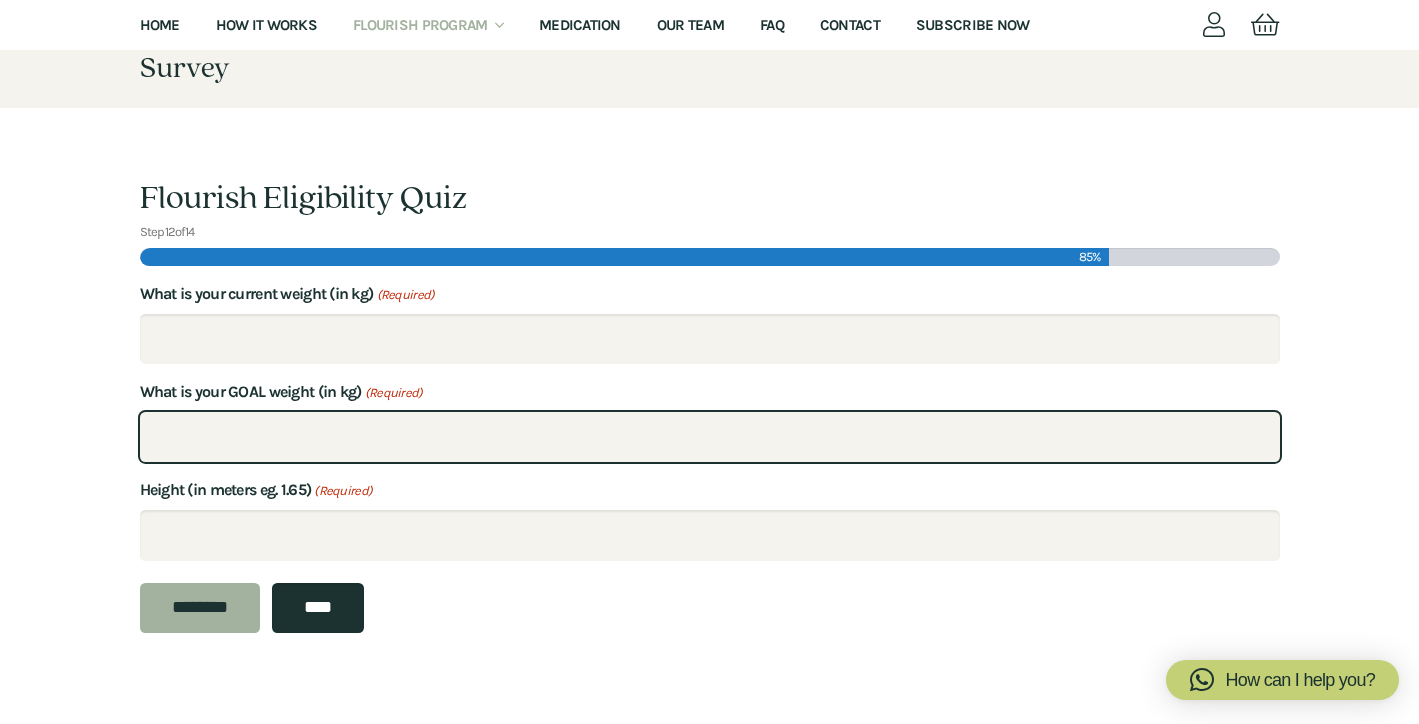 type on "**" 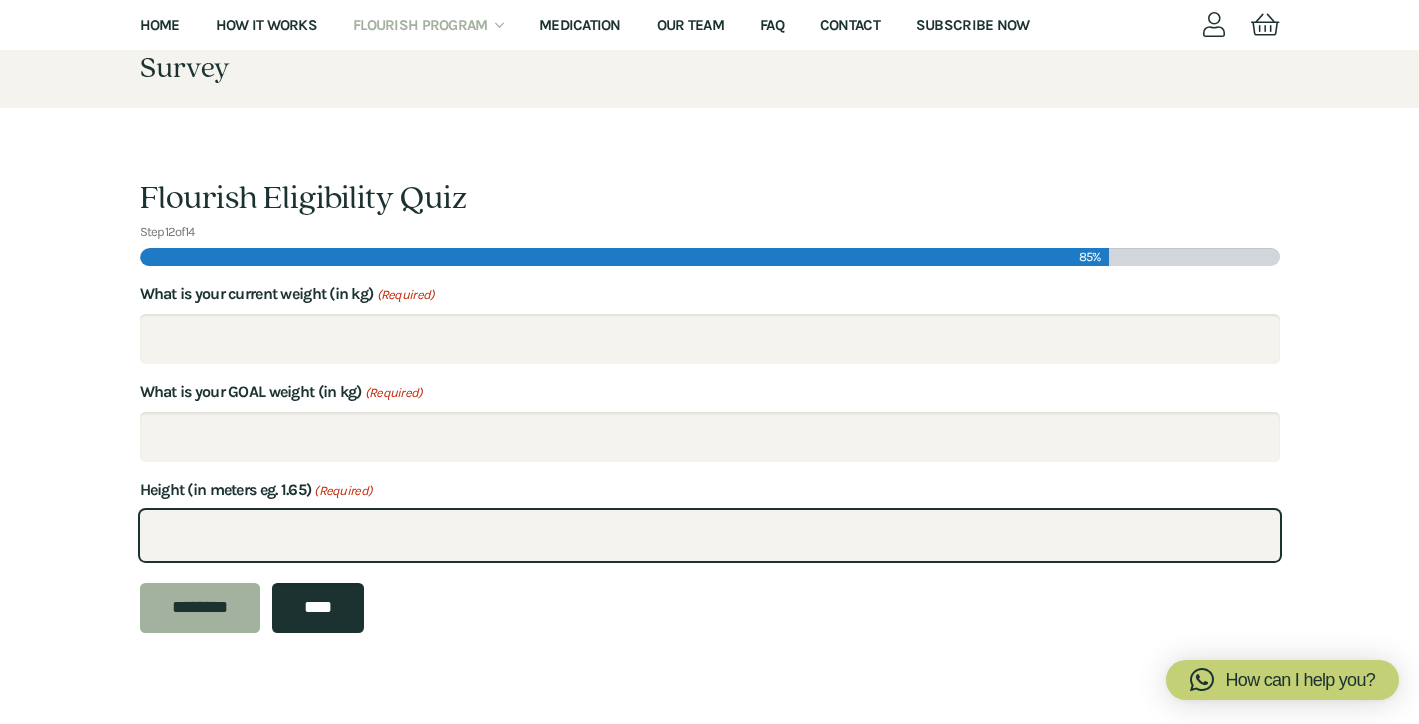click on "Height (in meters eg. 1.65) (Required)" at bounding box center (710, 535) 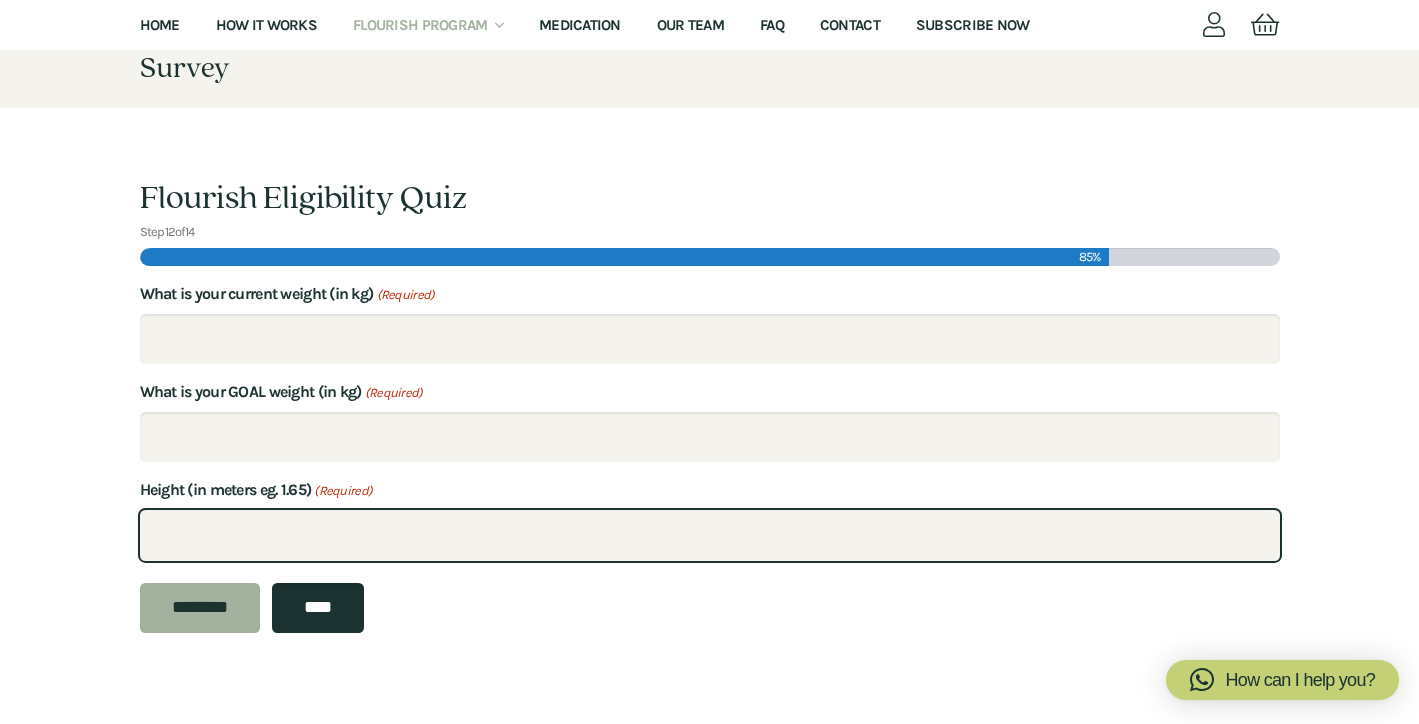 type on "*" 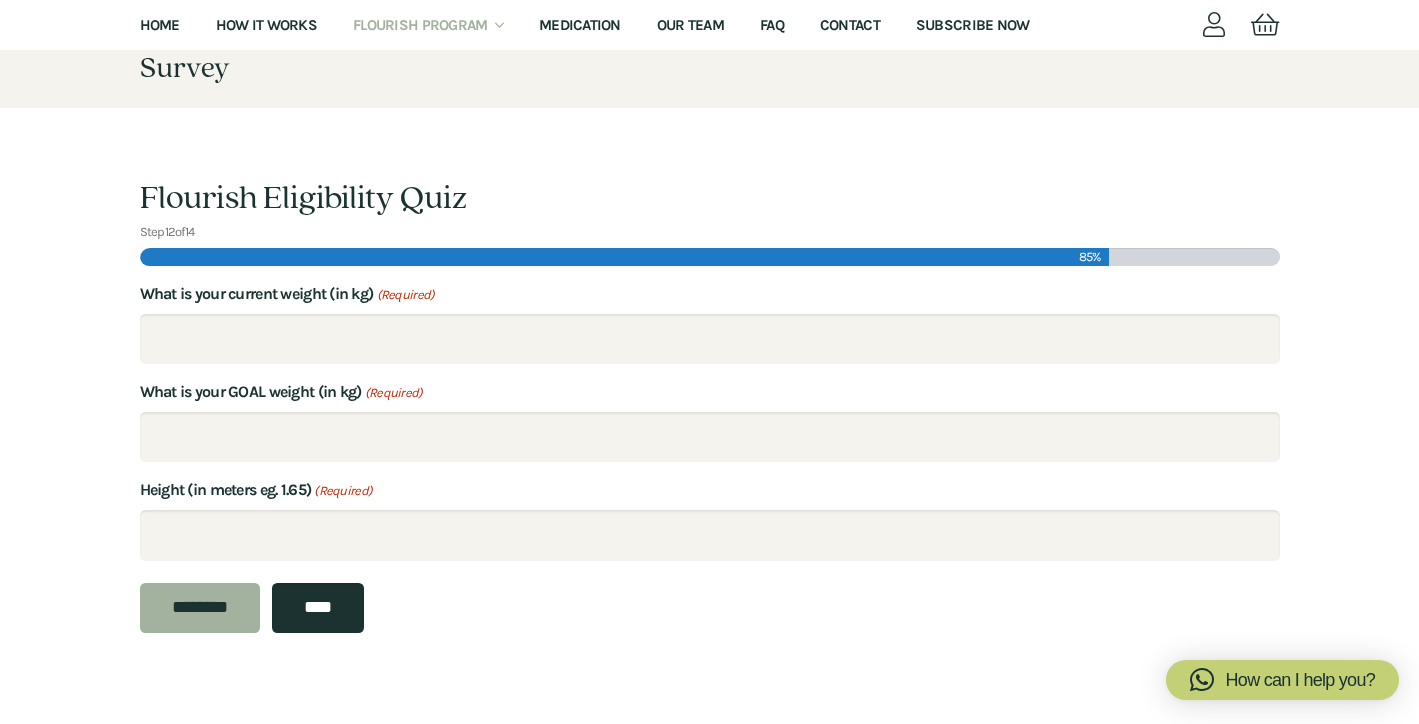 click on "****" at bounding box center (318, 608) 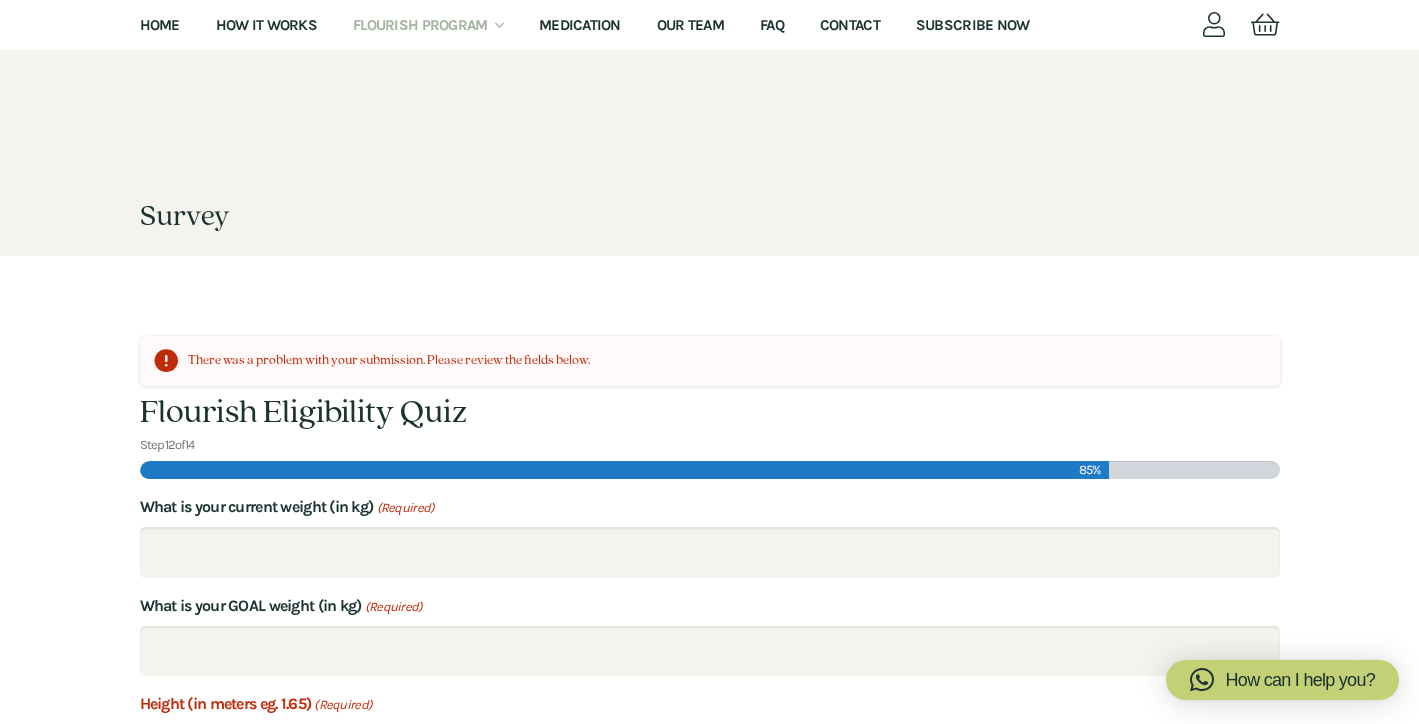scroll, scrollTop: 156, scrollLeft: 0, axis: vertical 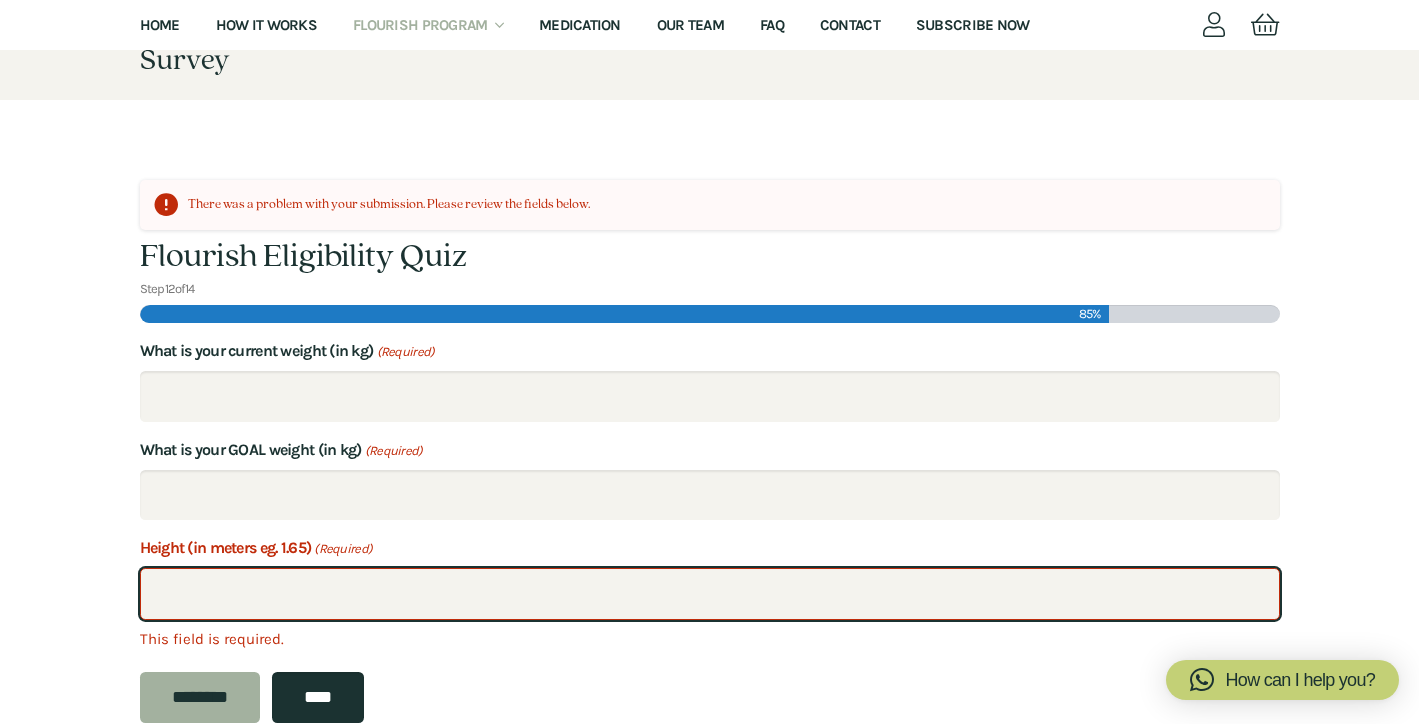 click on "Height (in meters eg. [NUMBER]) (Required)" at bounding box center (710, 594) 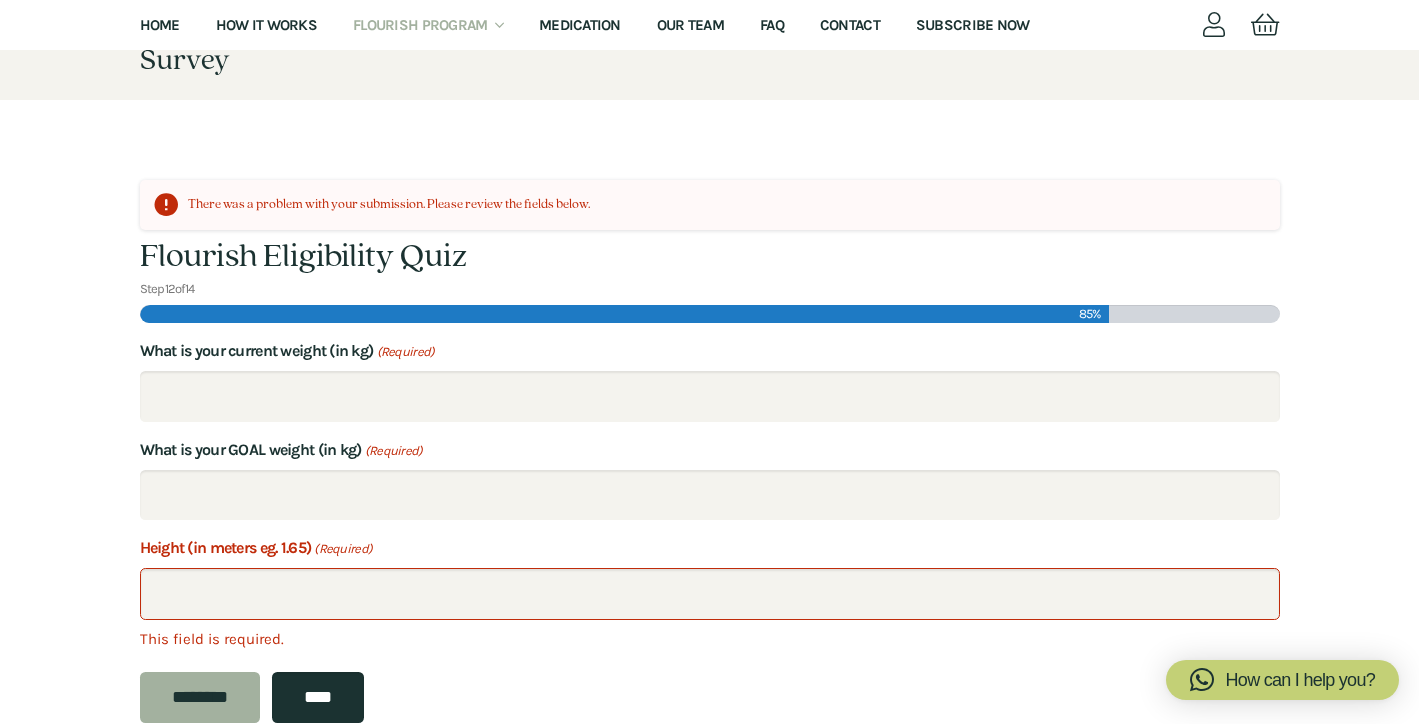 click on "****" at bounding box center (318, 697) 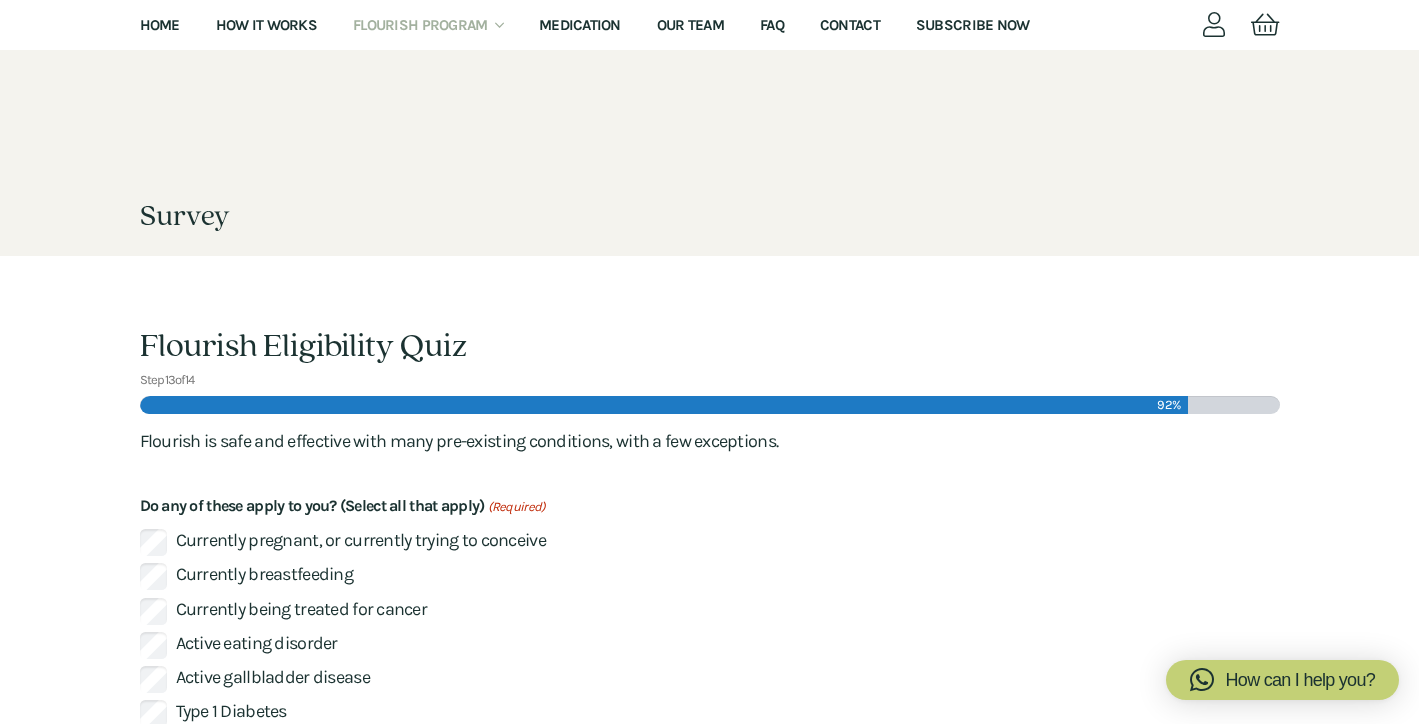 scroll, scrollTop: 278, scrollLeft: 0, axis: vertical 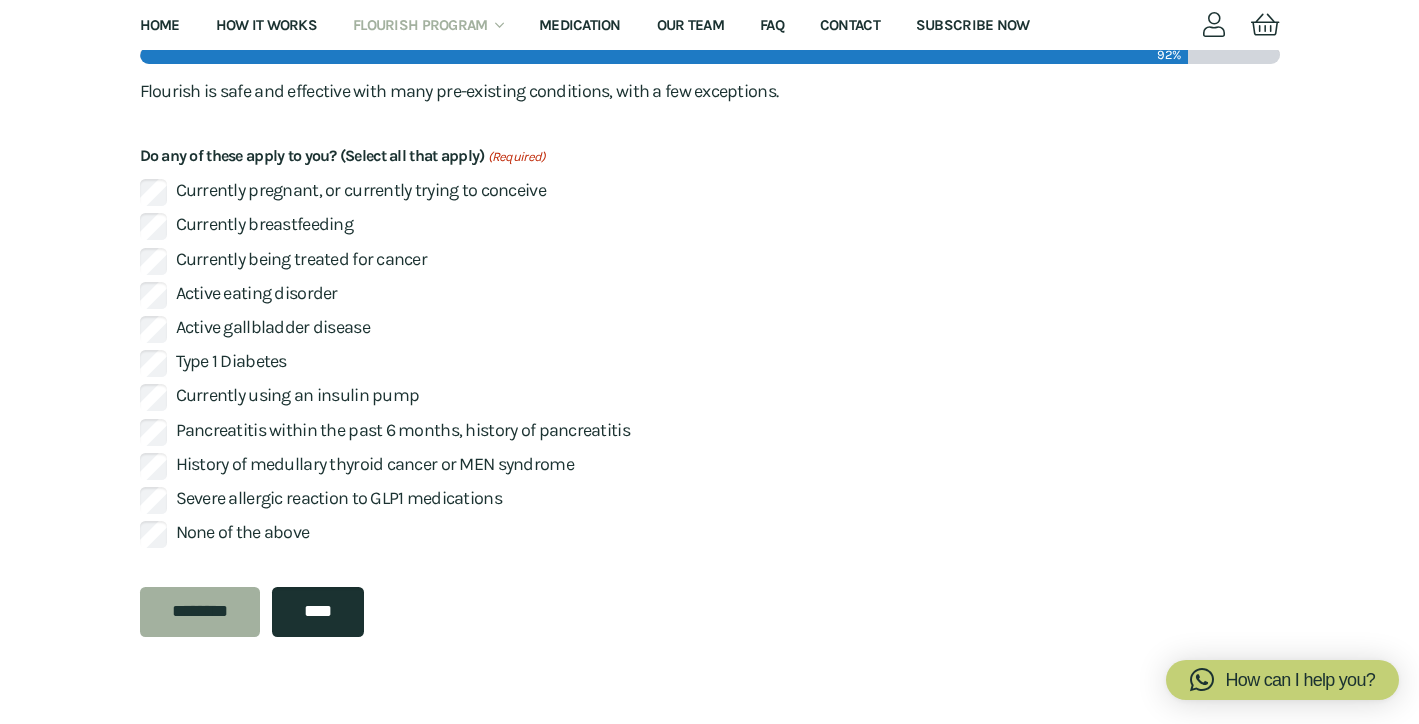 click on "****" at bounding box center (318, 612) 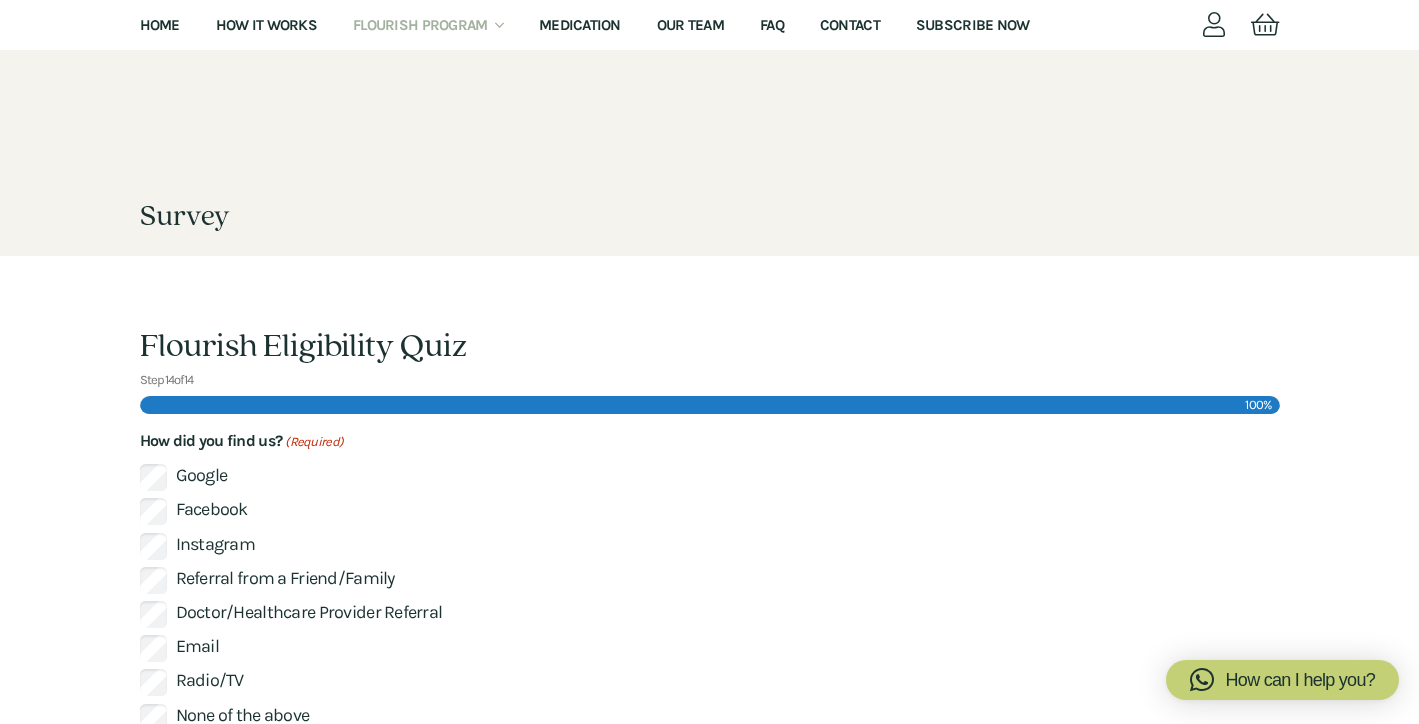 scroll, scrollTop: 148, scrollLeft: 0, axis: vertical 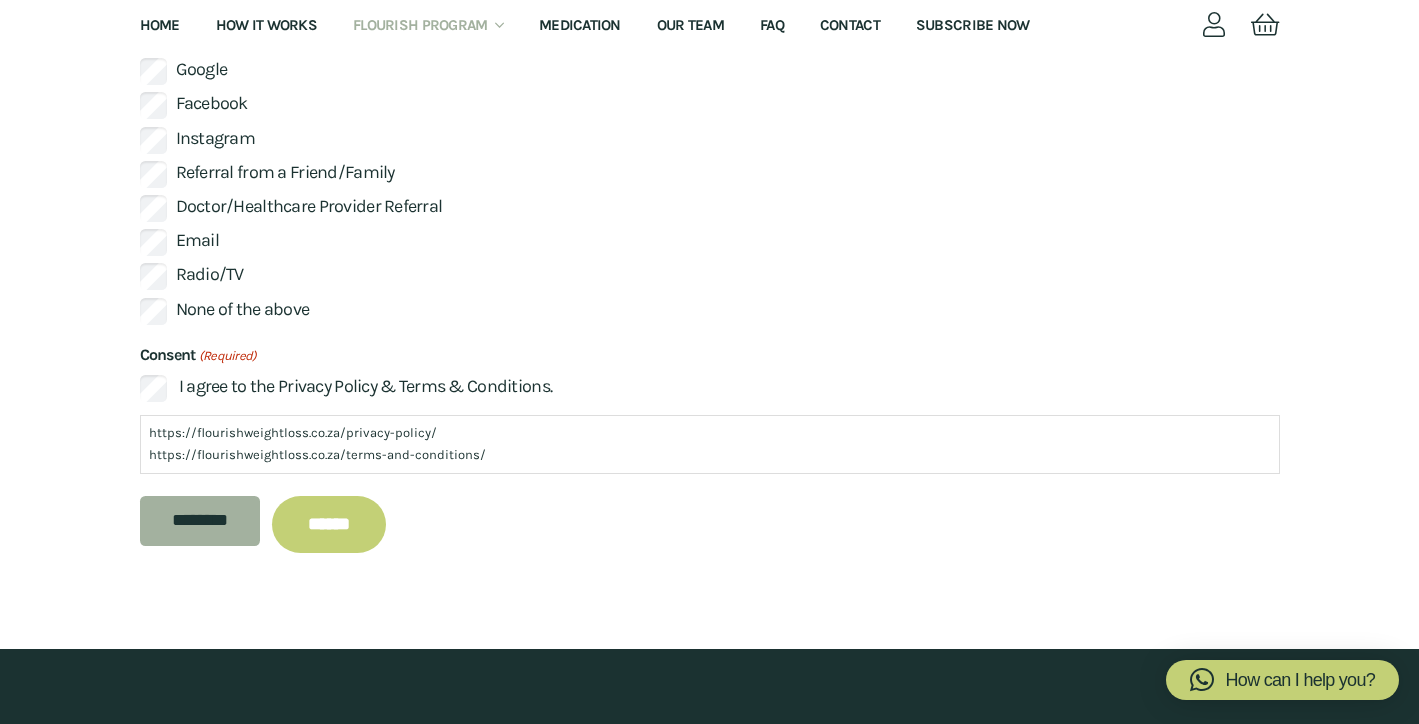 click on "******" at bounding box center [329, 525] 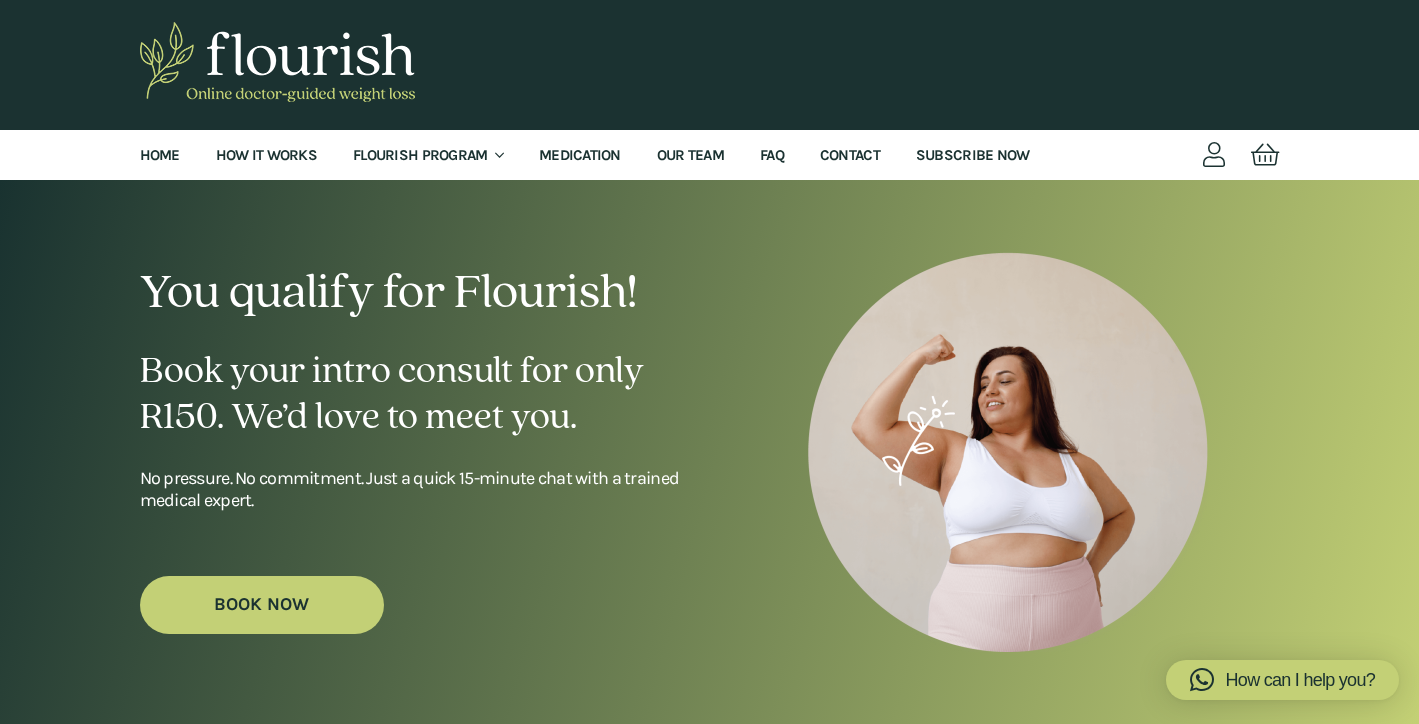 scroll, scrollTop: 0, scrollLeft: 0, axis: both 